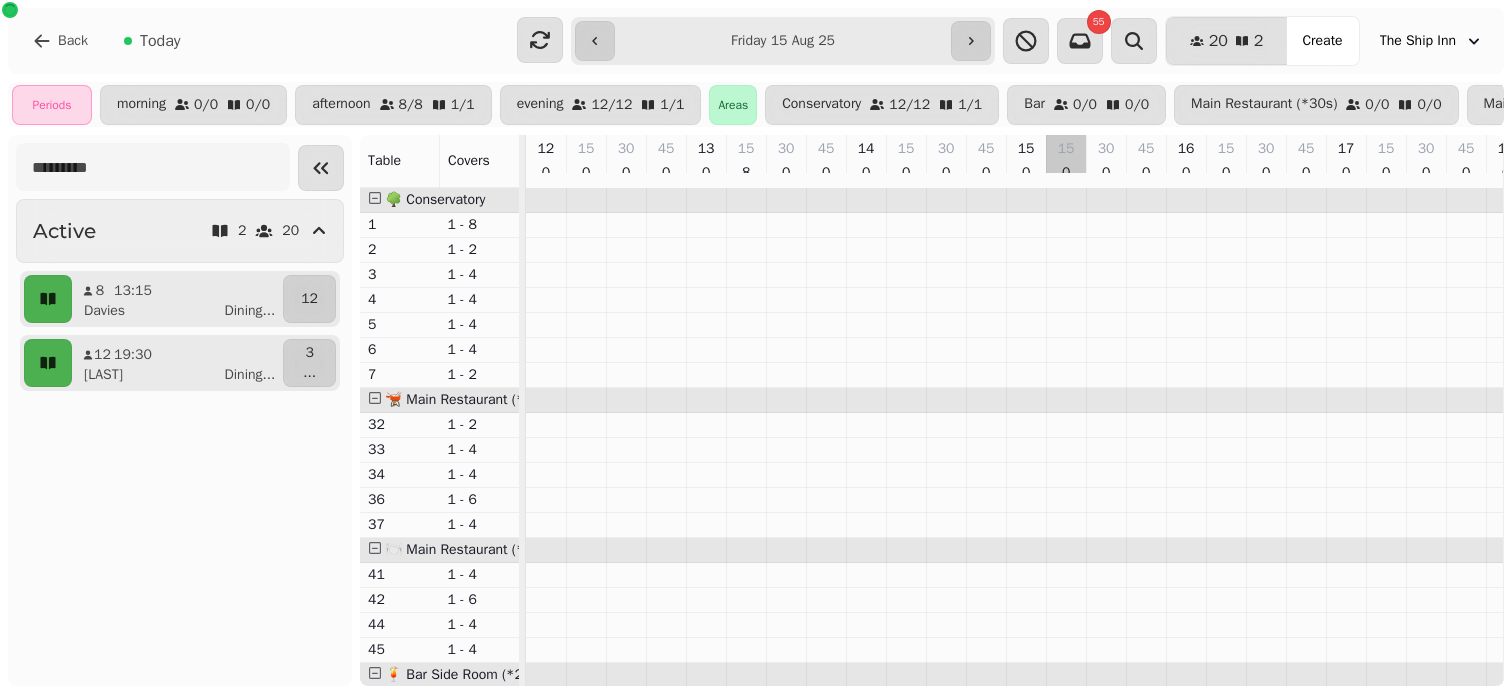 scroll, scrollTop: 0, scrollLeft: 0, axis: both 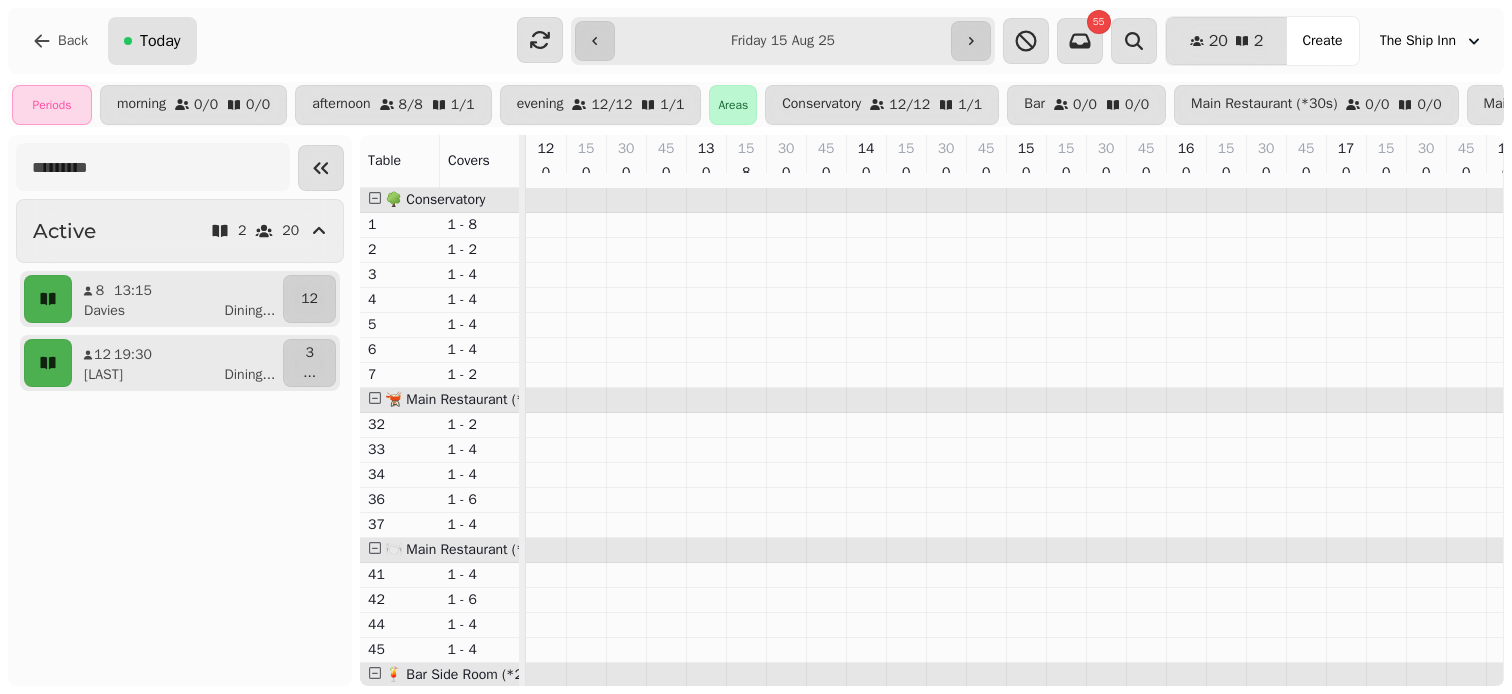 click on "Today" at bounding box center (160, 41) 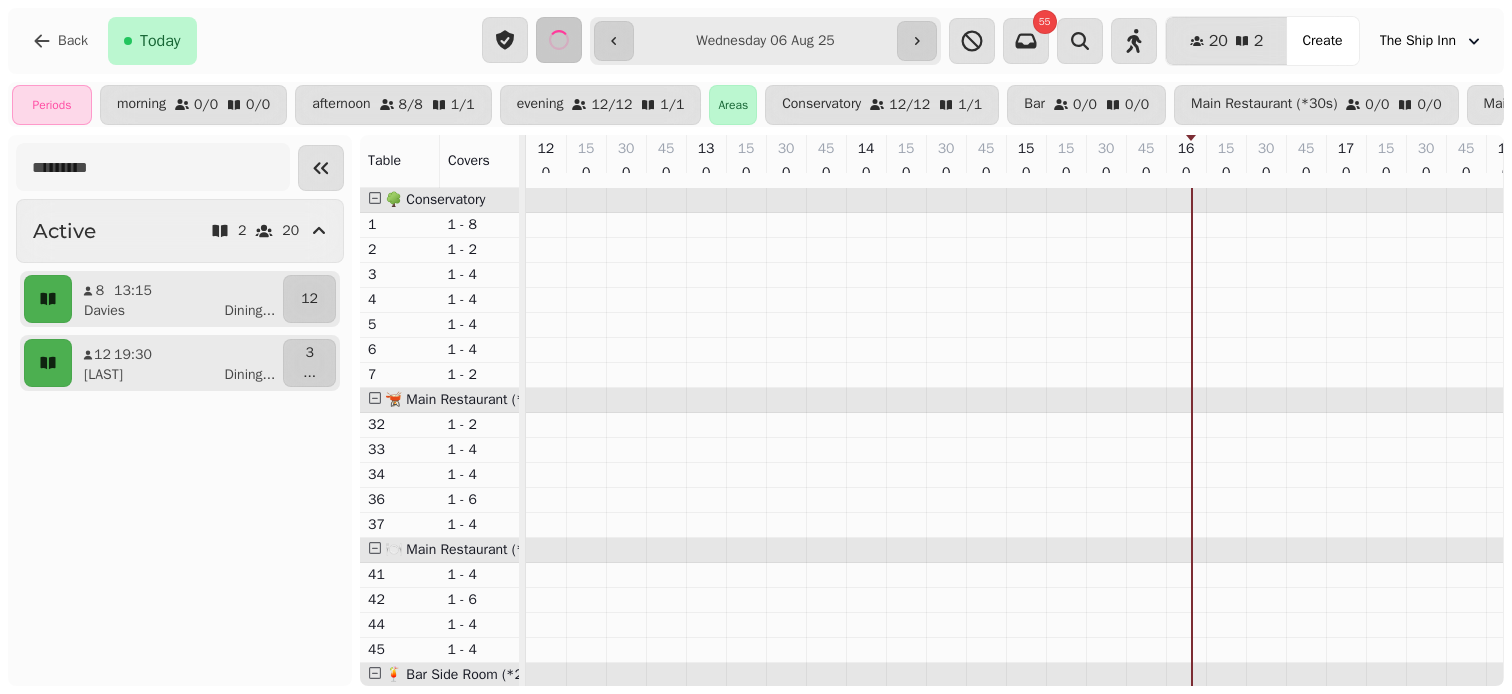 type on "**********" 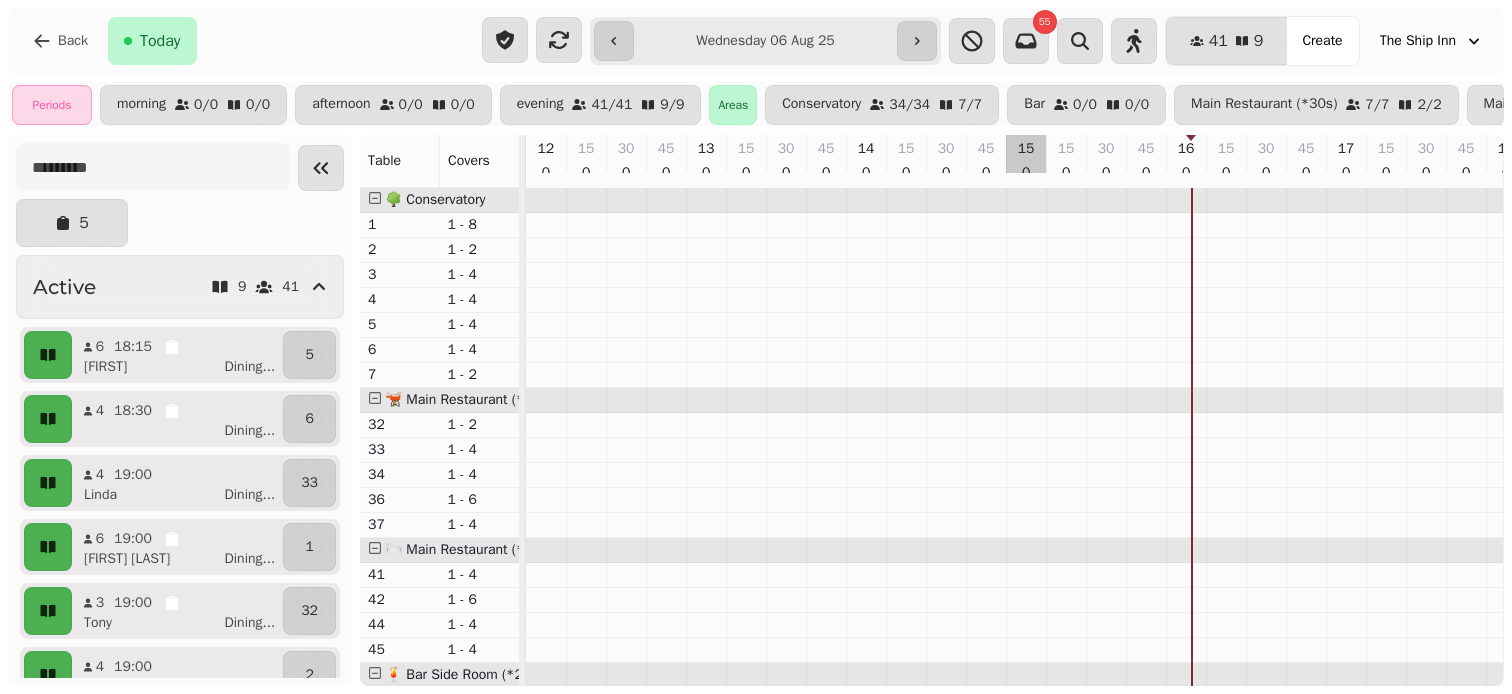 scroll, scrollTop: 407, scrollLeft: 0, axis: vertical 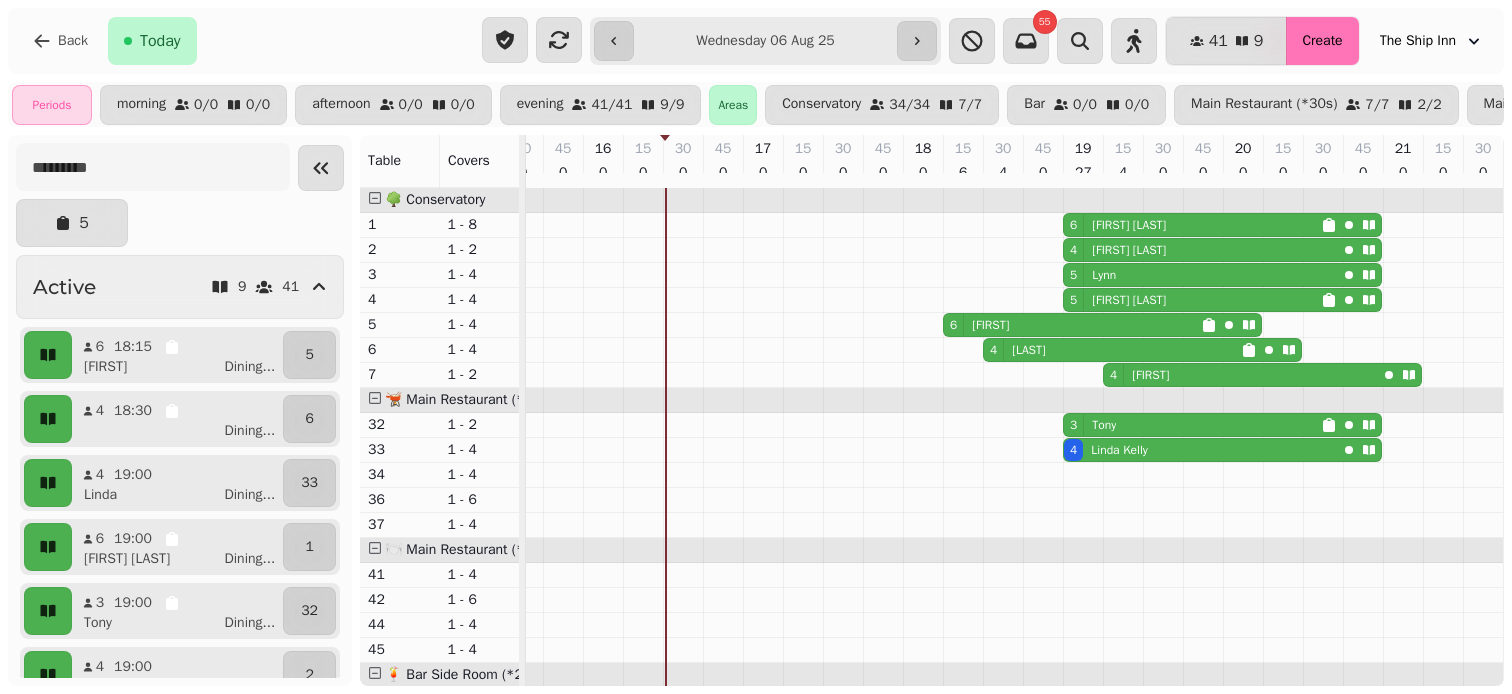 click on "Create" at bounding box center (1322, 41) 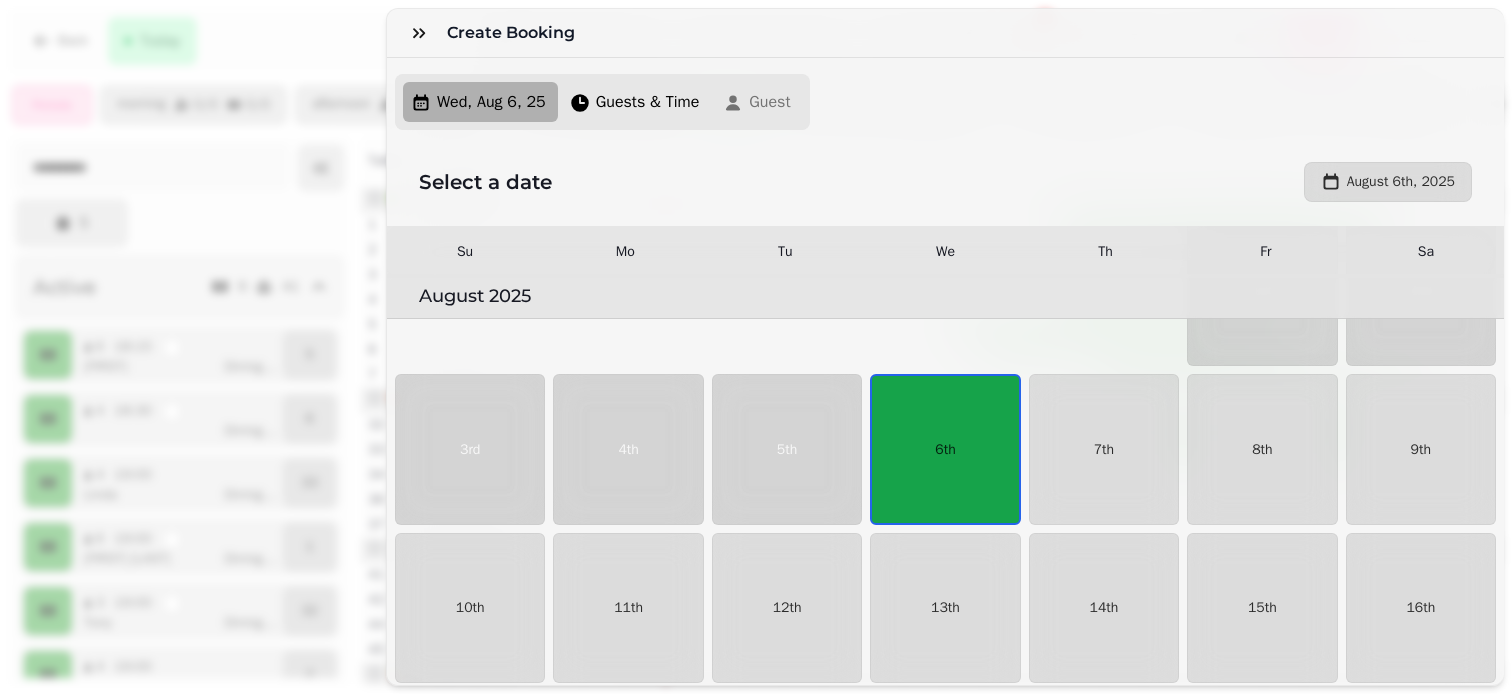 scroll, scrollTop: 125, scrollLeft: 0, axis: vertical 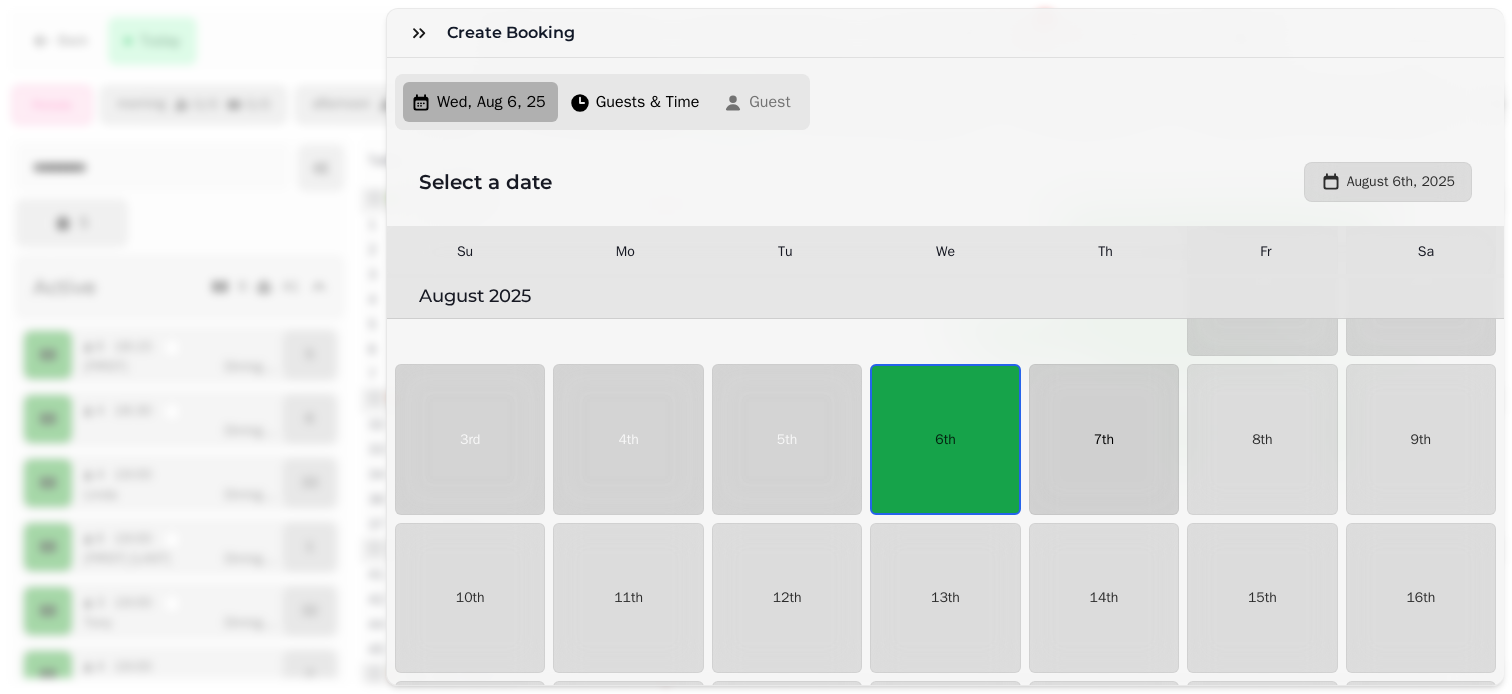 click on "7th" at bounding box center (1104, 439) 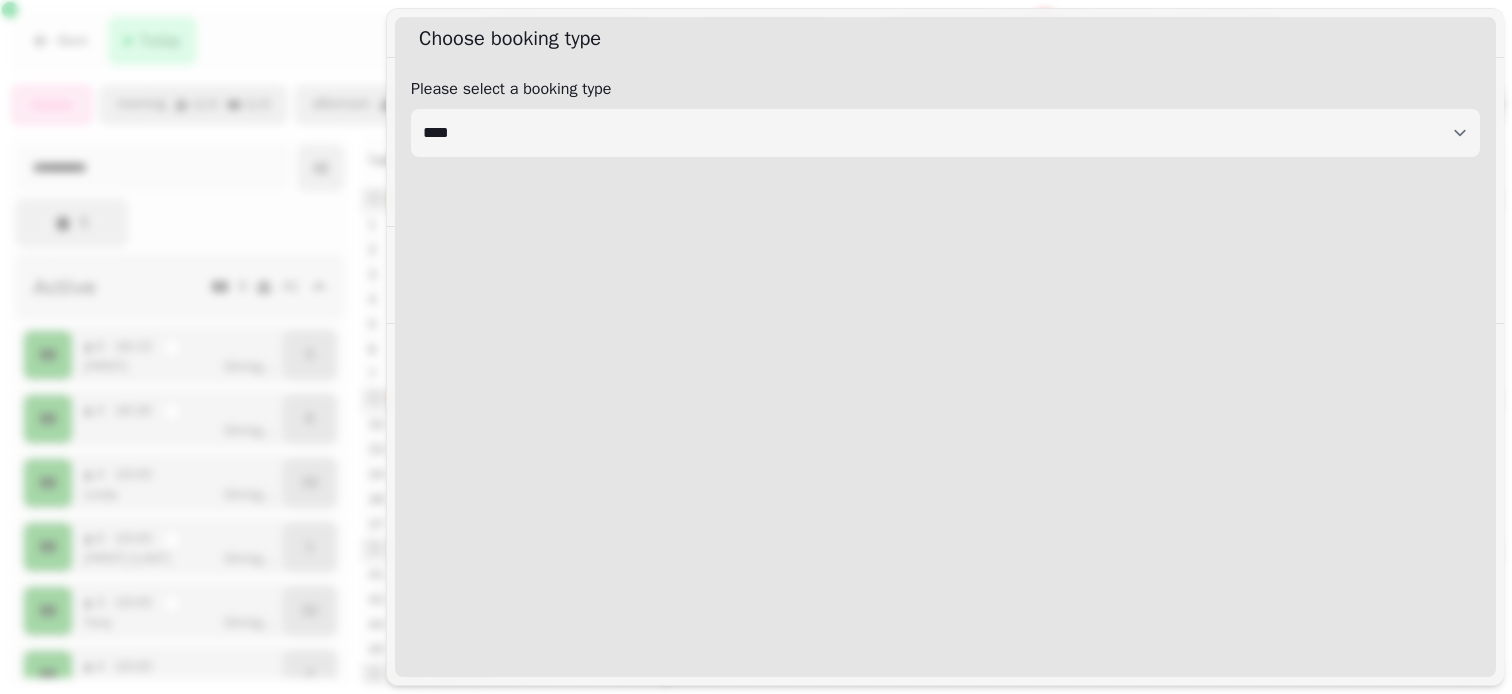 select on "****" 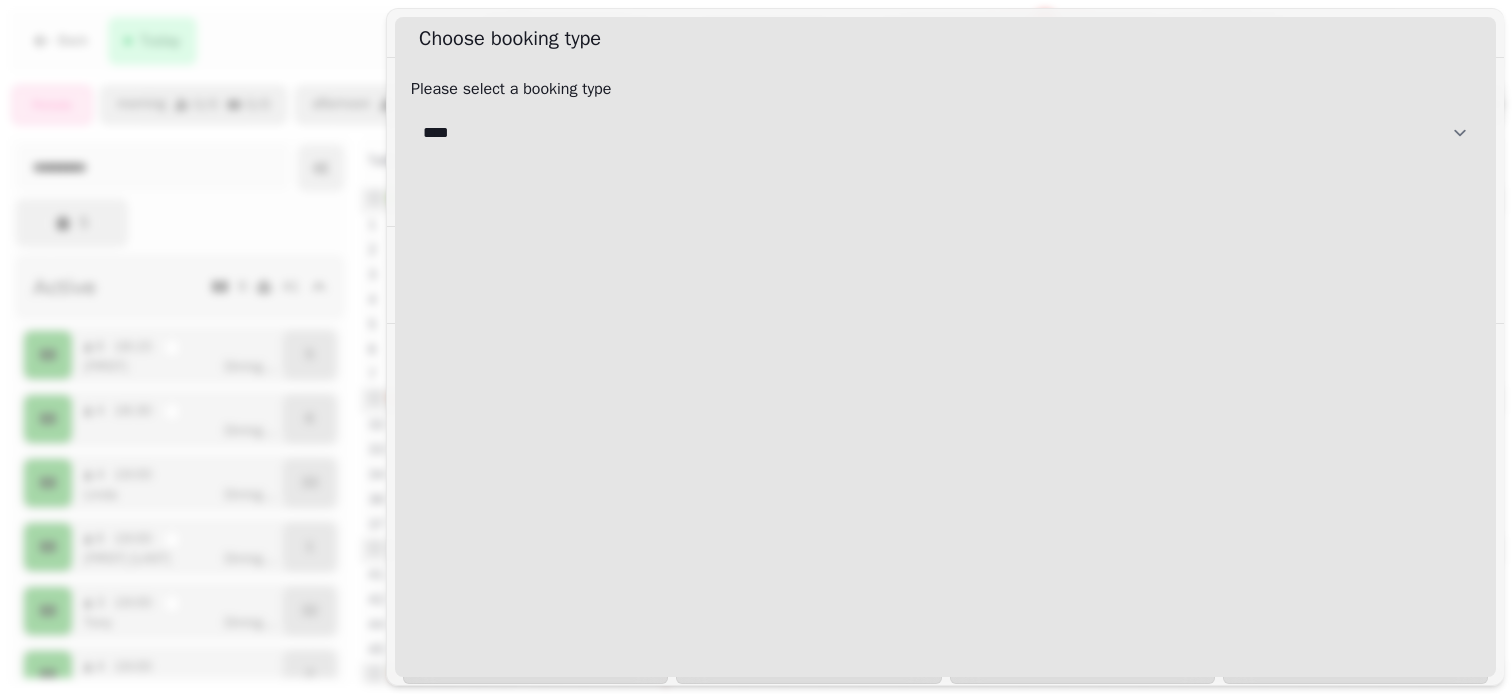 click on "**********" at bounding box center [945, 133] 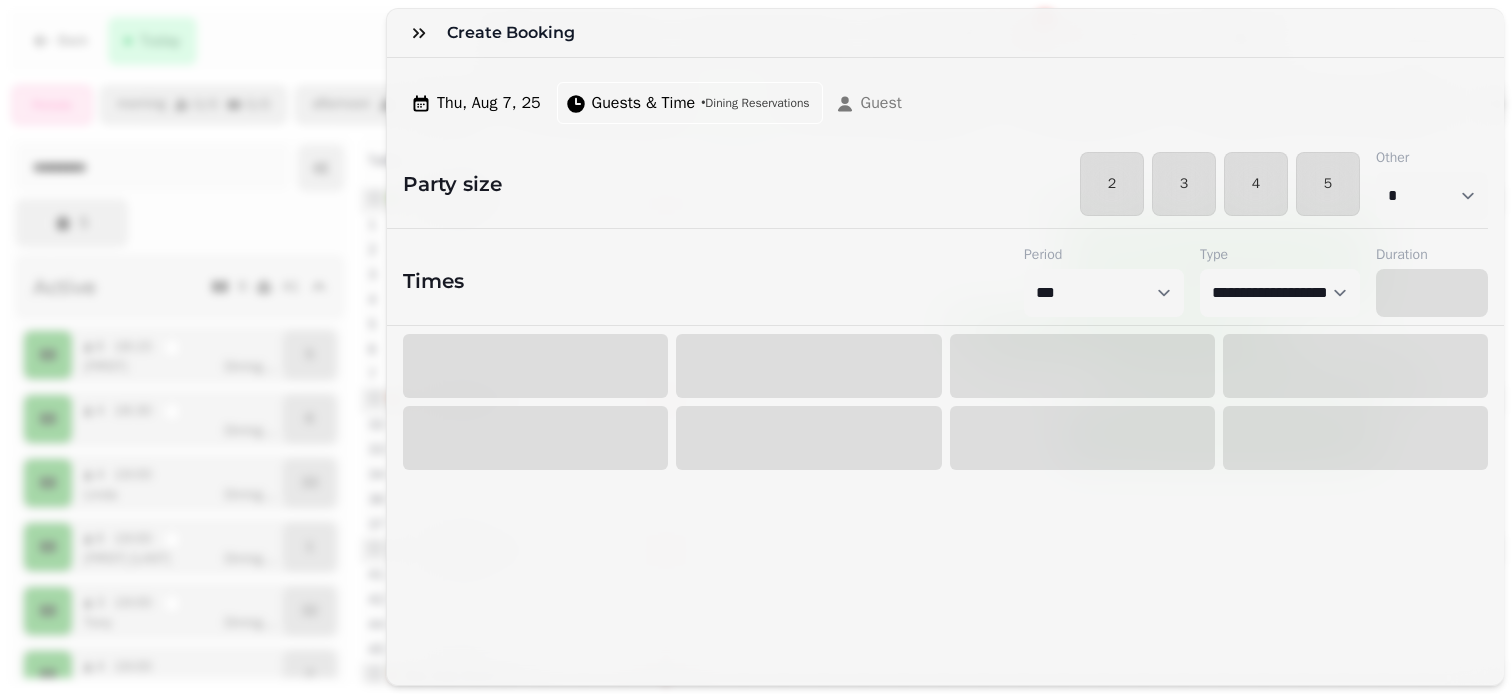 select on "****" 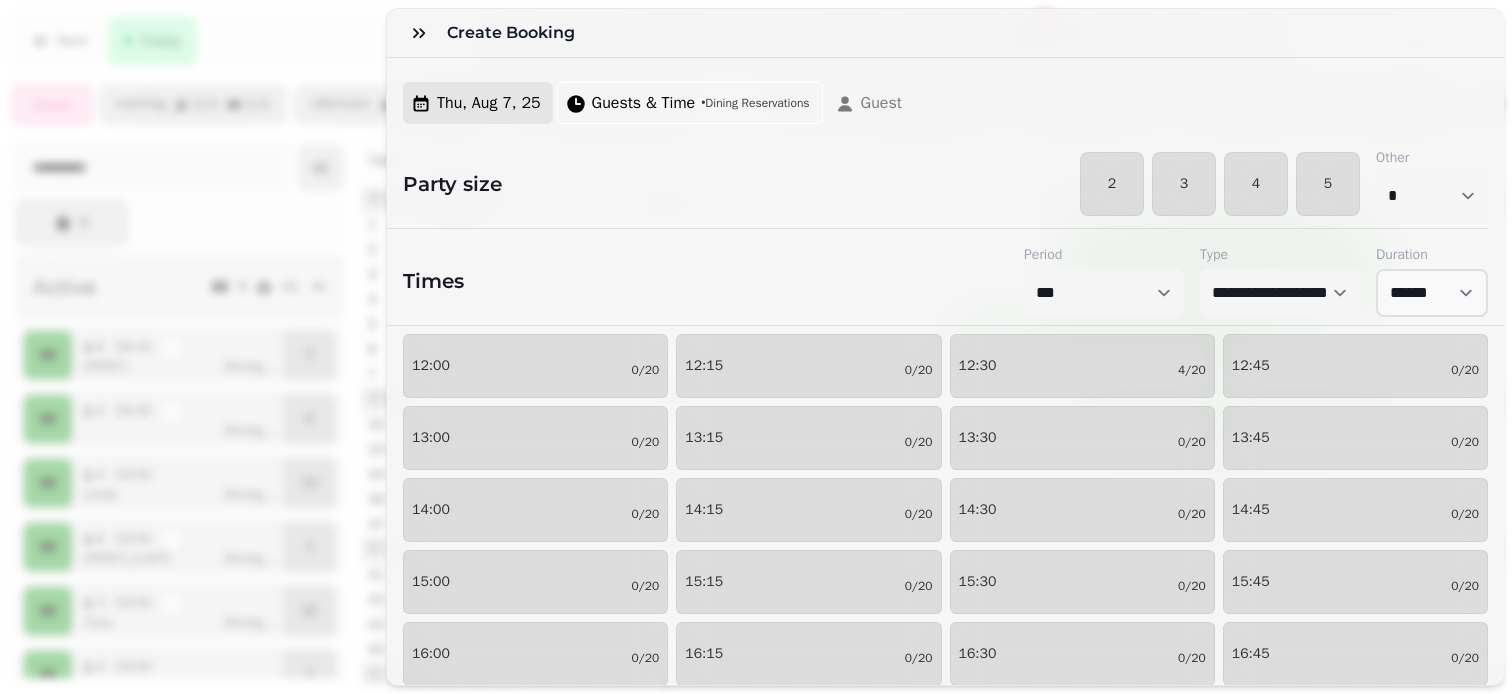click on "Thu, Aug 7, 25" at bounding box center [489, 103] 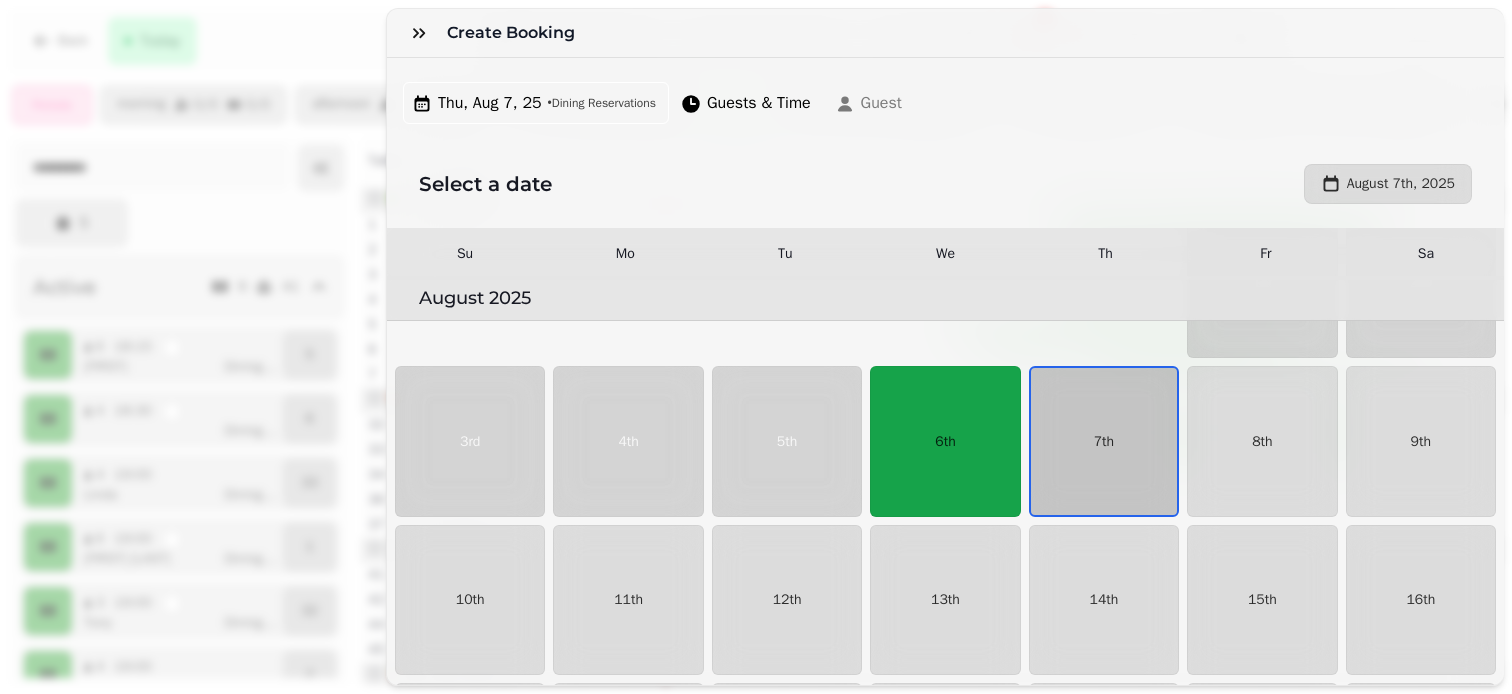 scroll, scrollTop: 126, scrollLeft: 0, axis: vertical 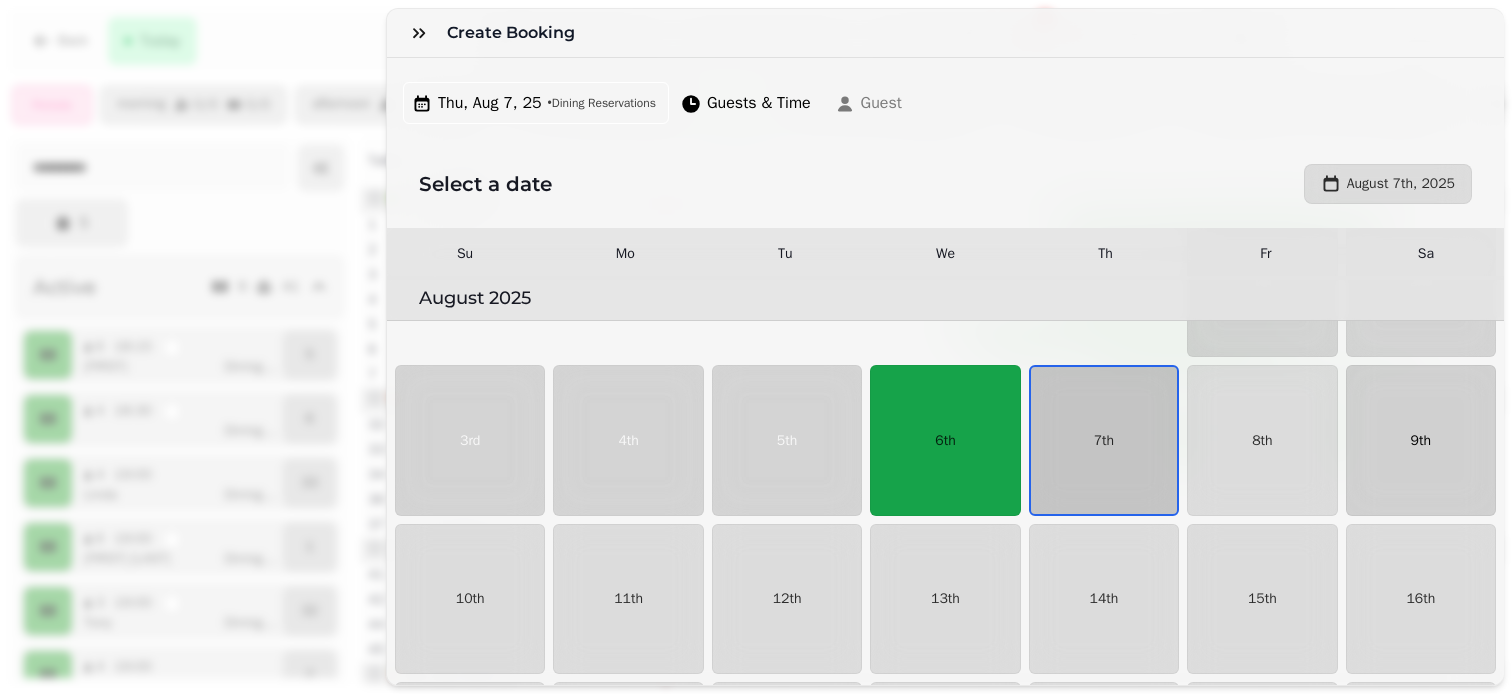 click on "9th" at bounding box center (1421, 440) 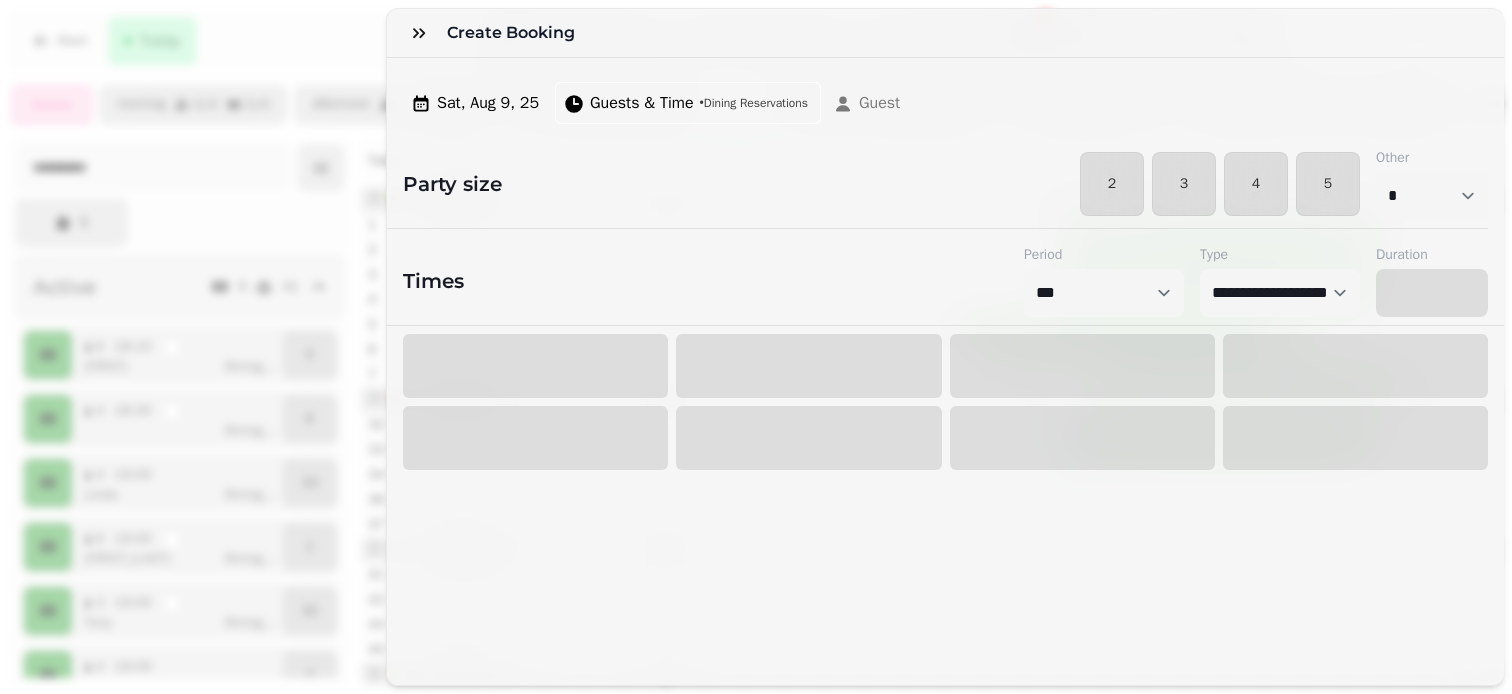 select on "****" 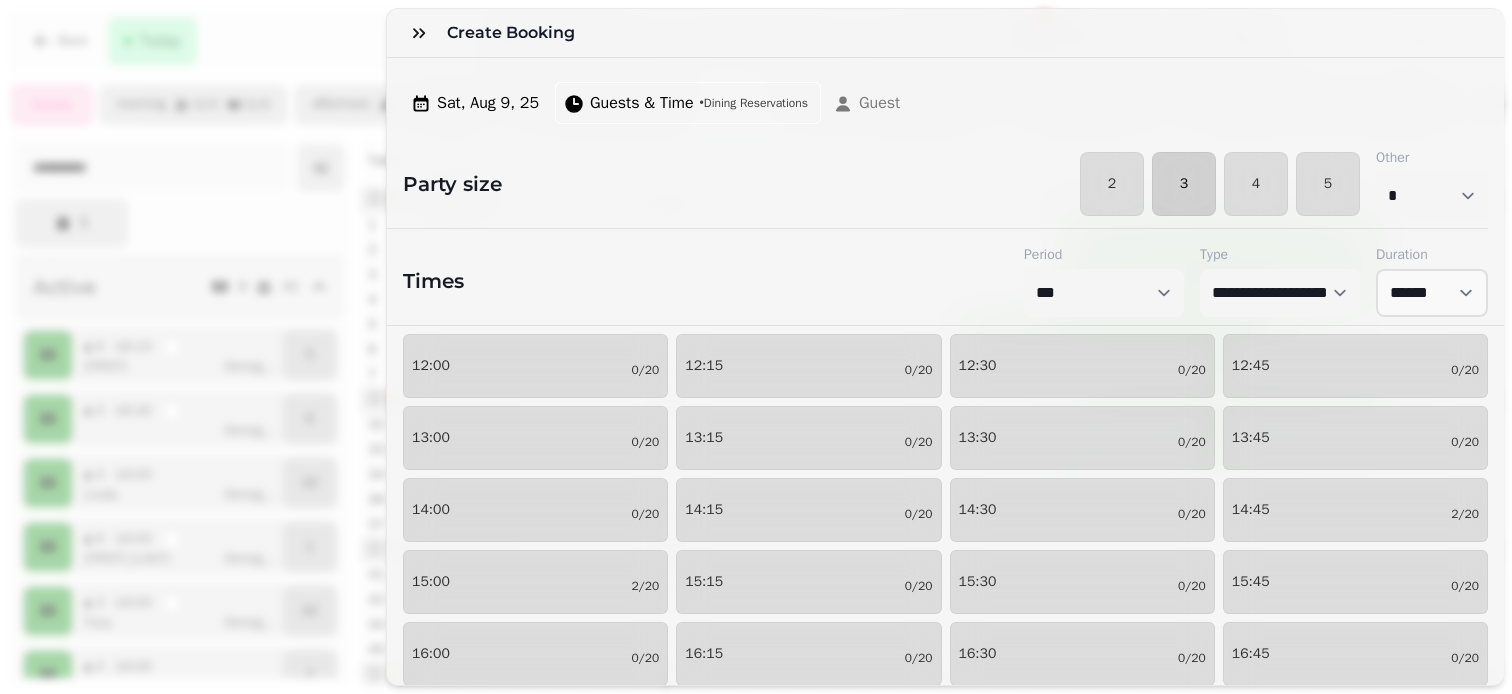 click on "3" at bounding box center (1184, 184) 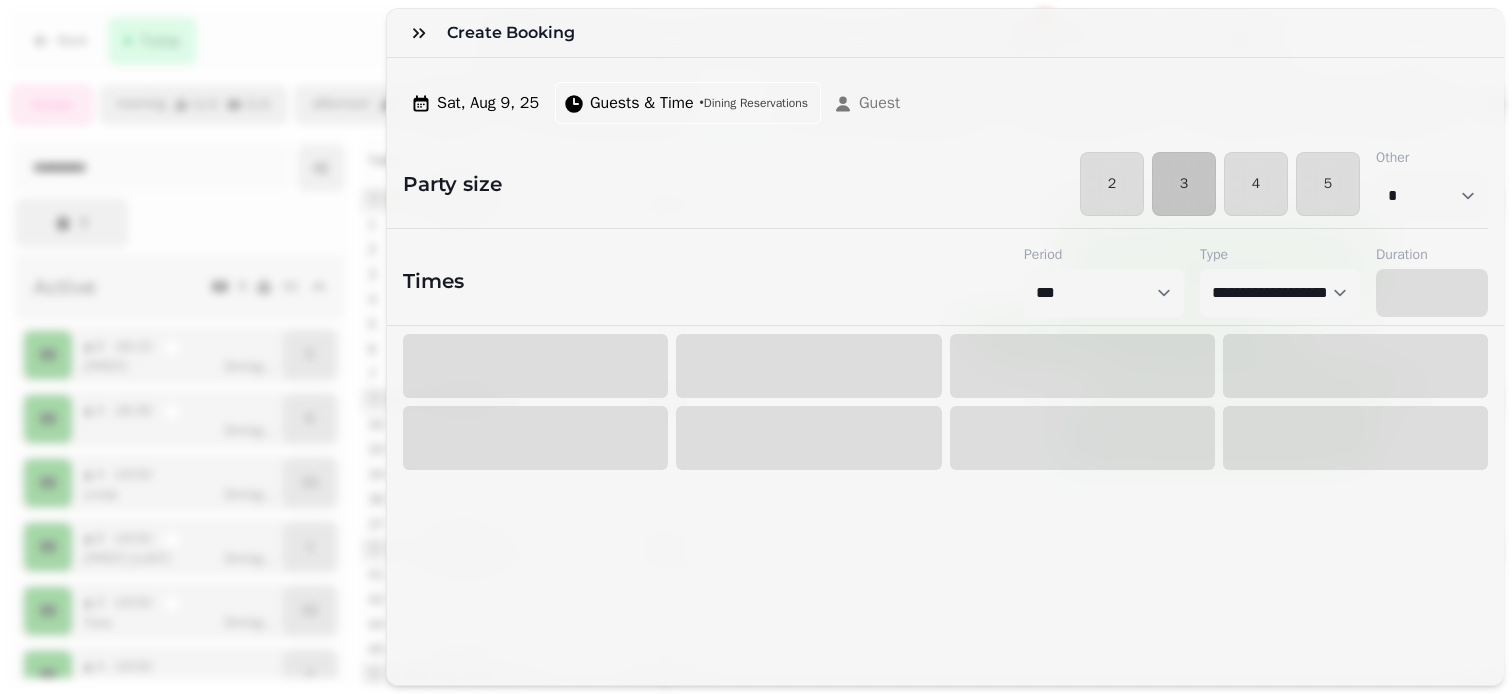 select on "****" 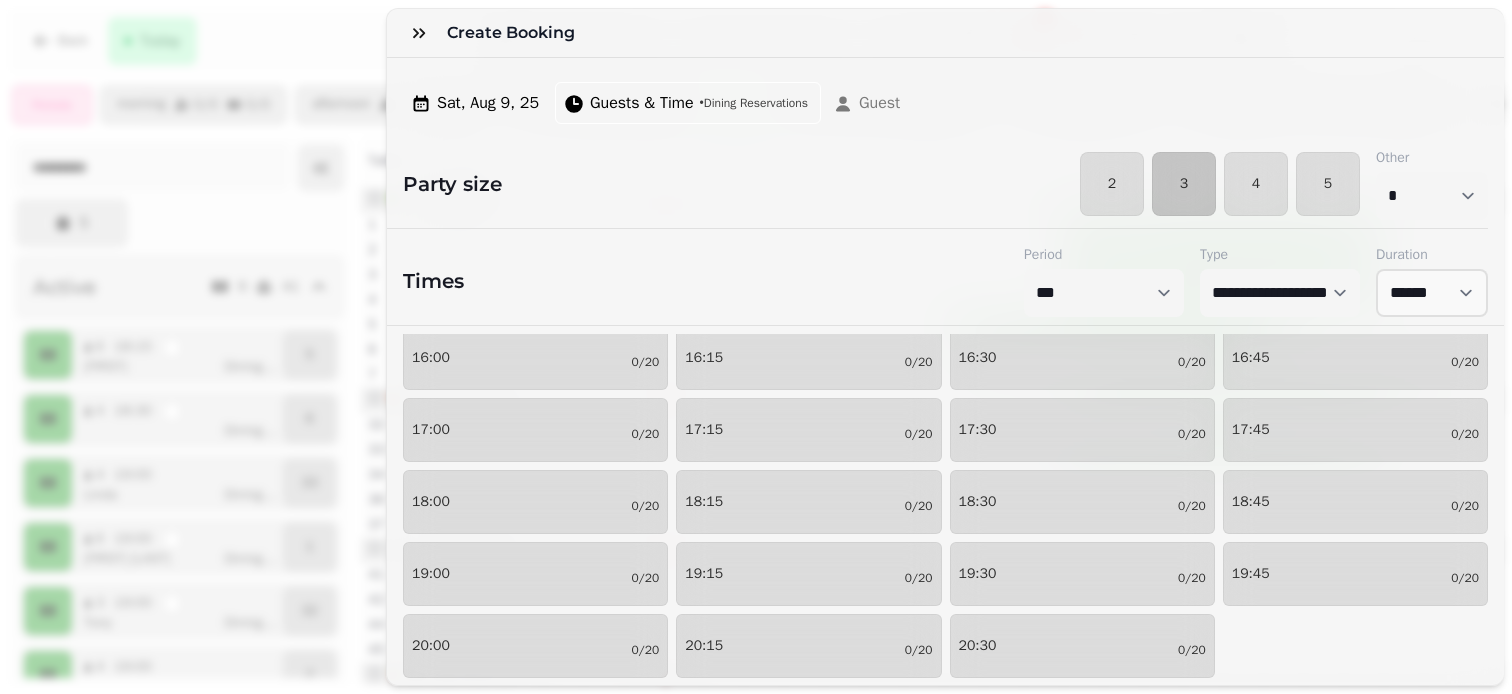 scroll, scrollTop: 298, scrollLeft: 0, axis: vertical 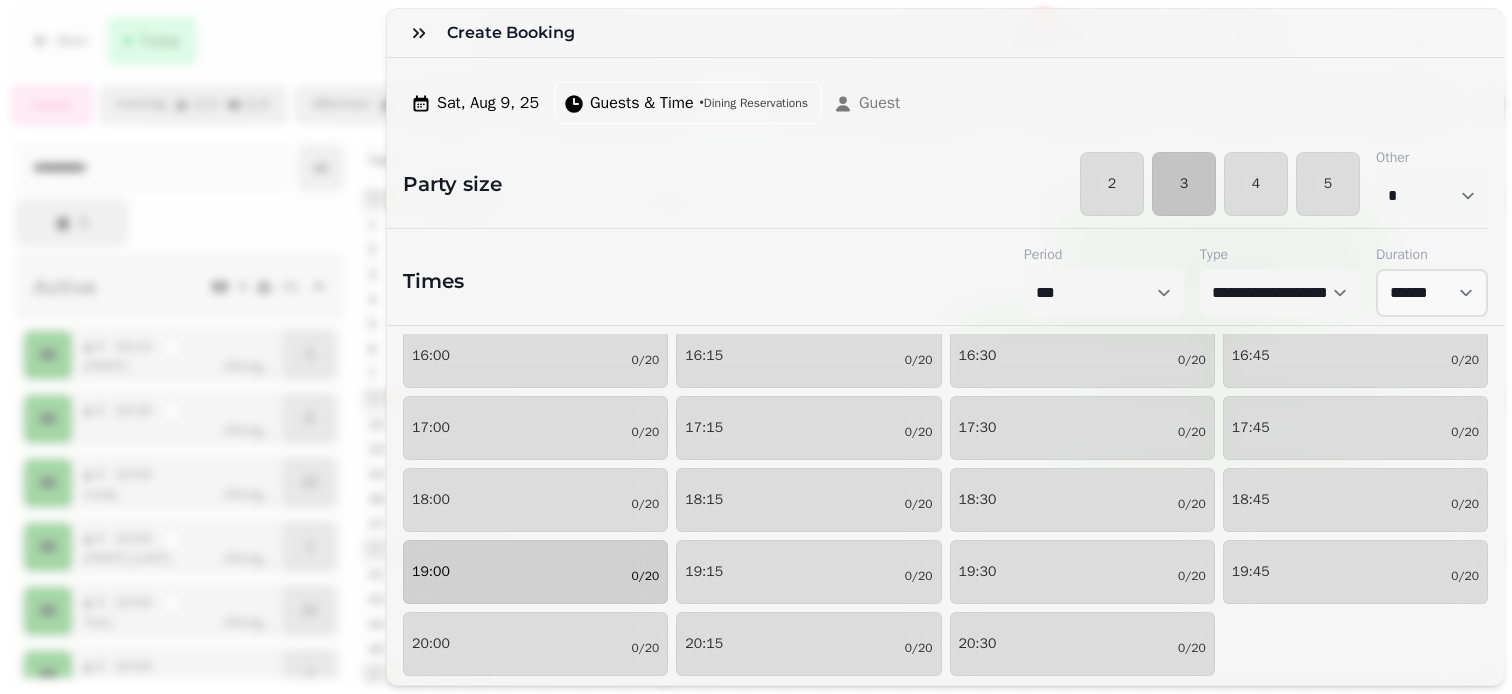 click on "19:00 0/20" at bounding box center [535, 572] 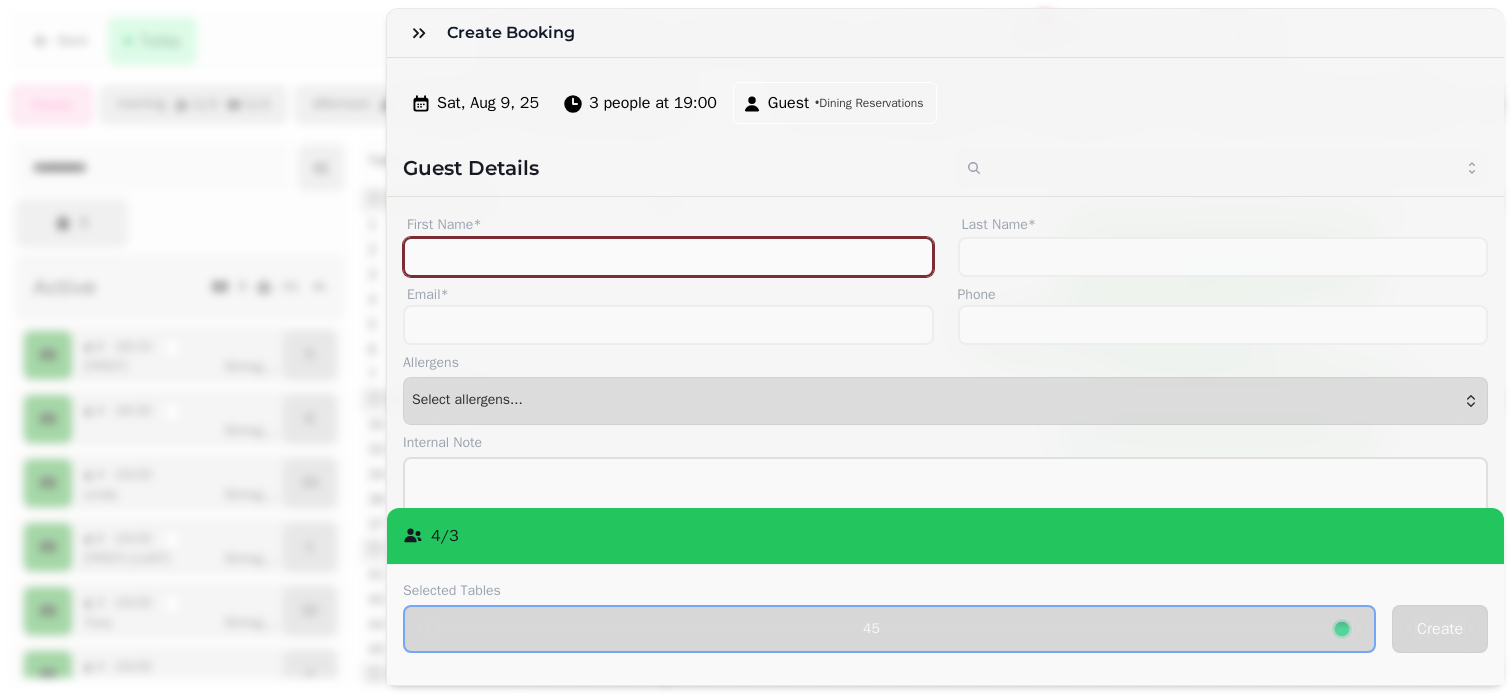click on "First Name*" at bounding box center (668, 257) 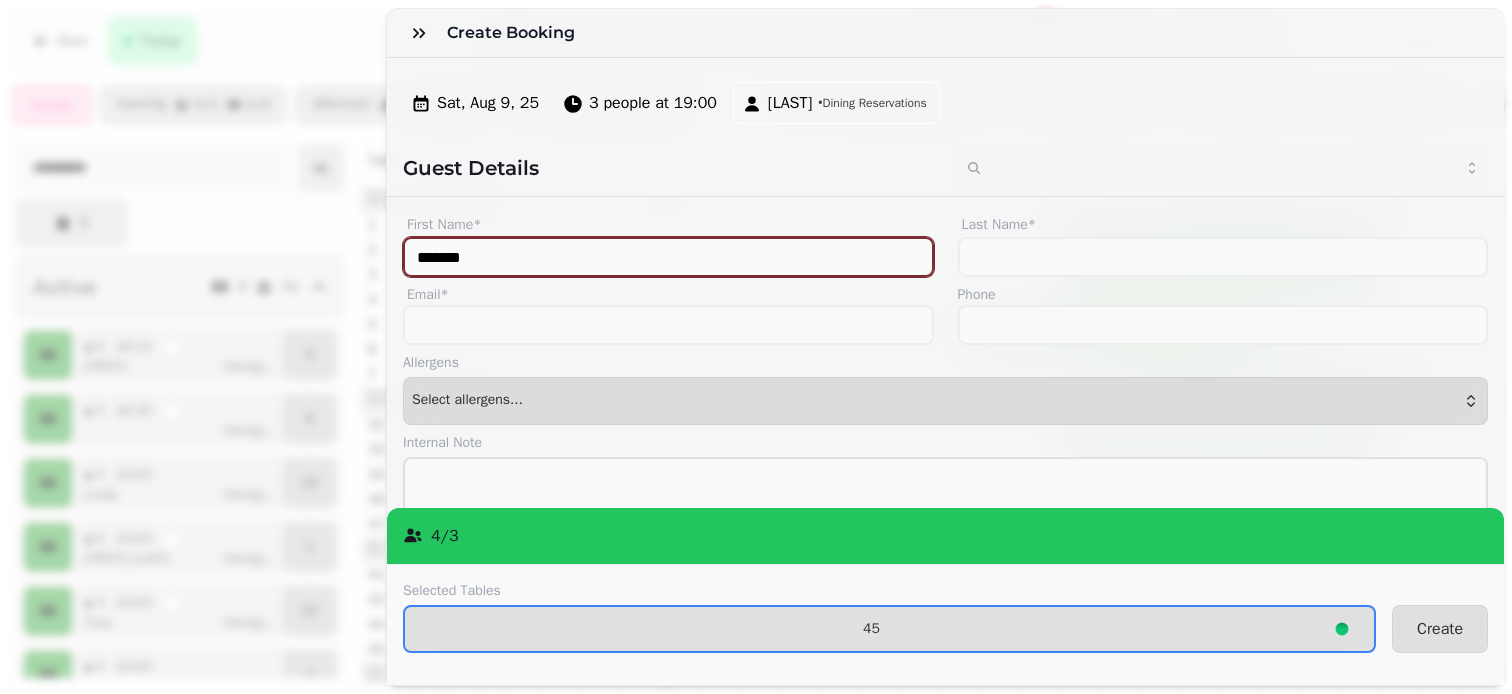 type on "*******" 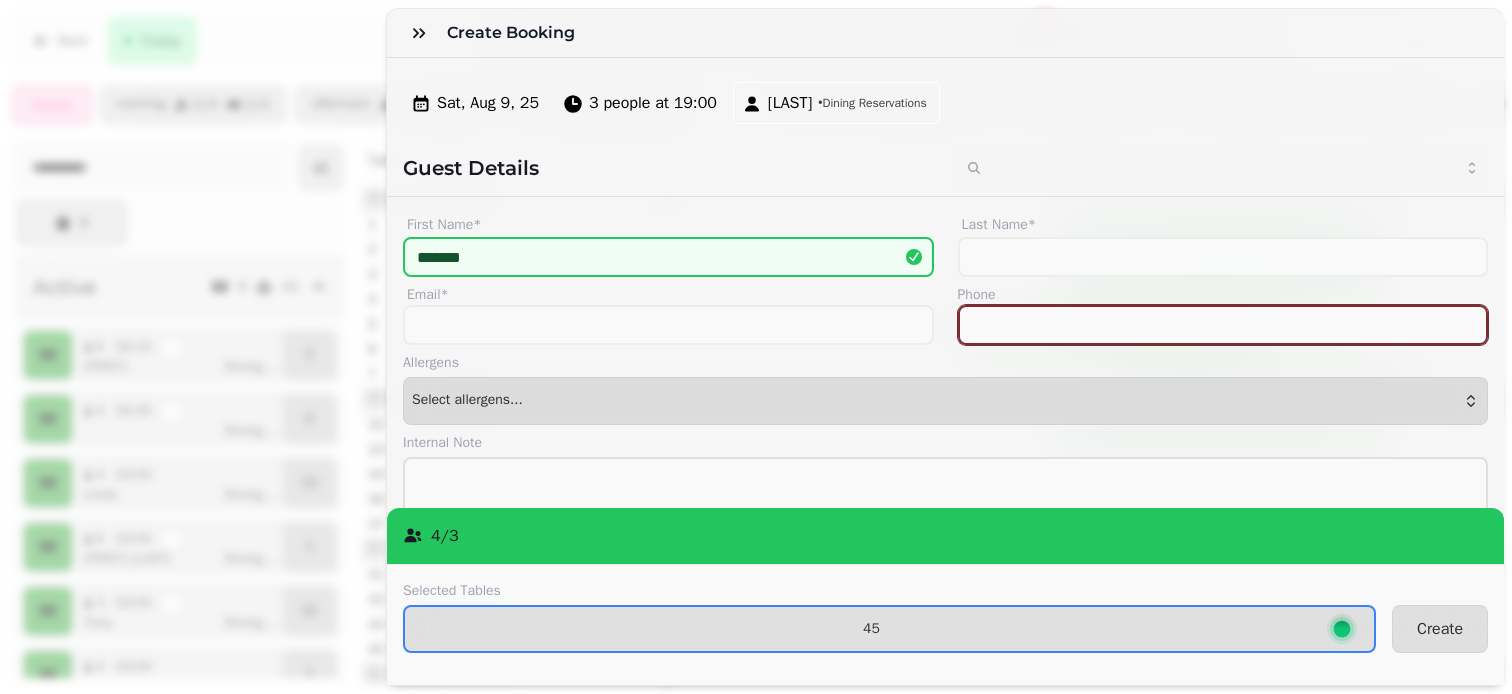 click on "Phone" at bounding box center (1223, 325) 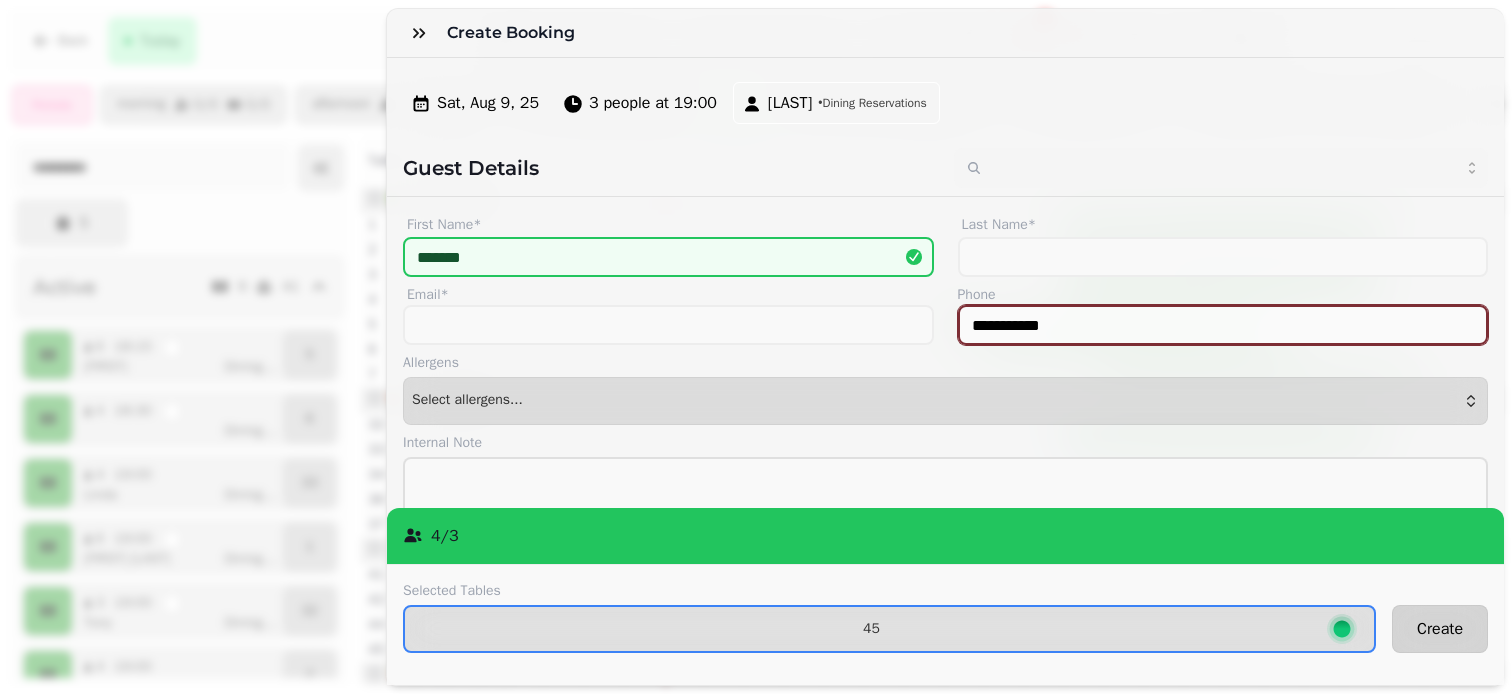 type on "**********" 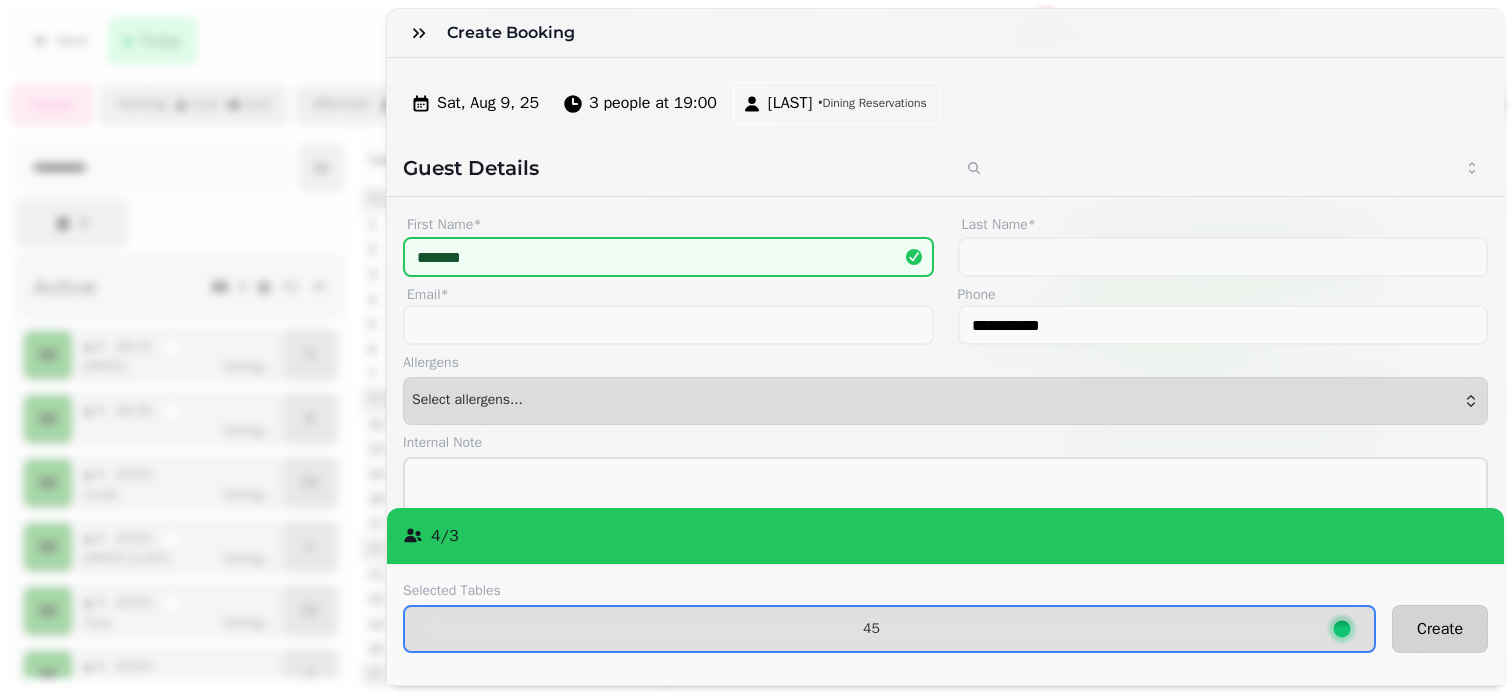 click on "Create" at bounding box center [1440, 629] 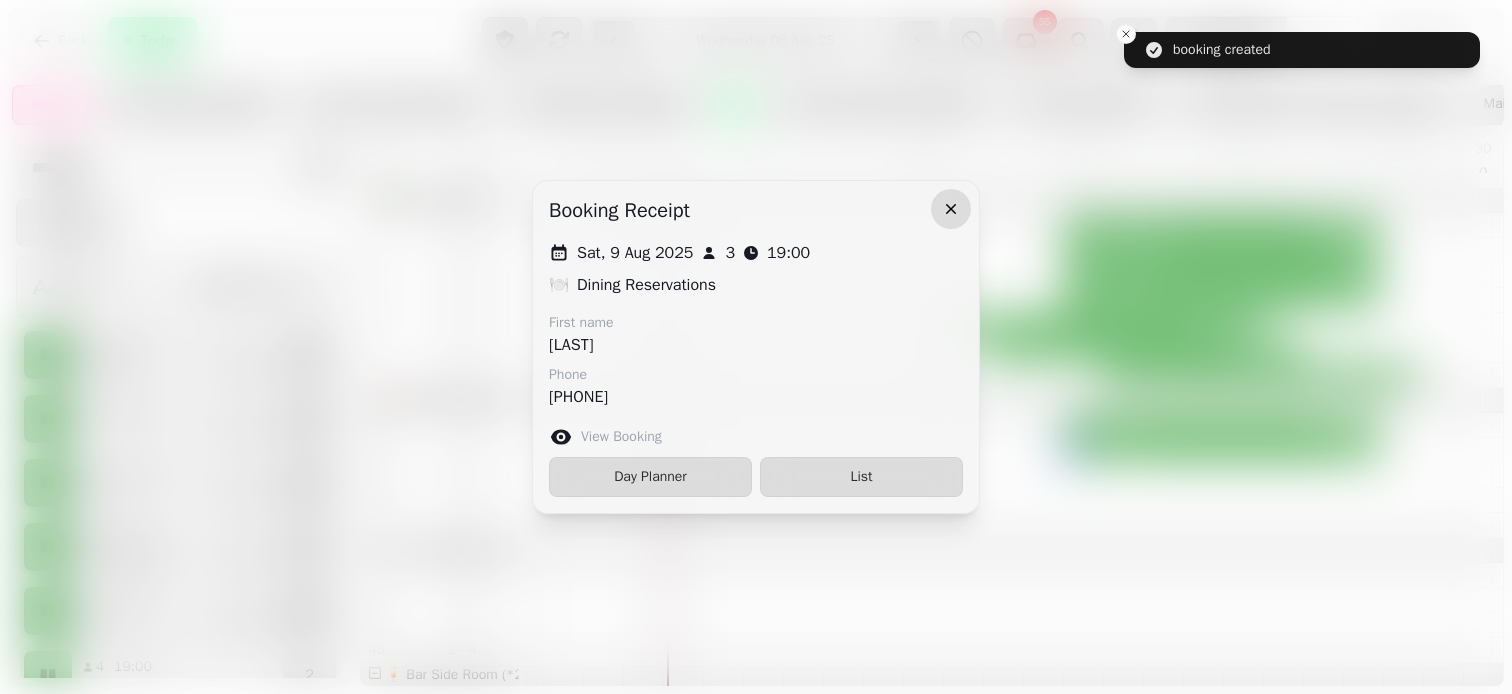 click 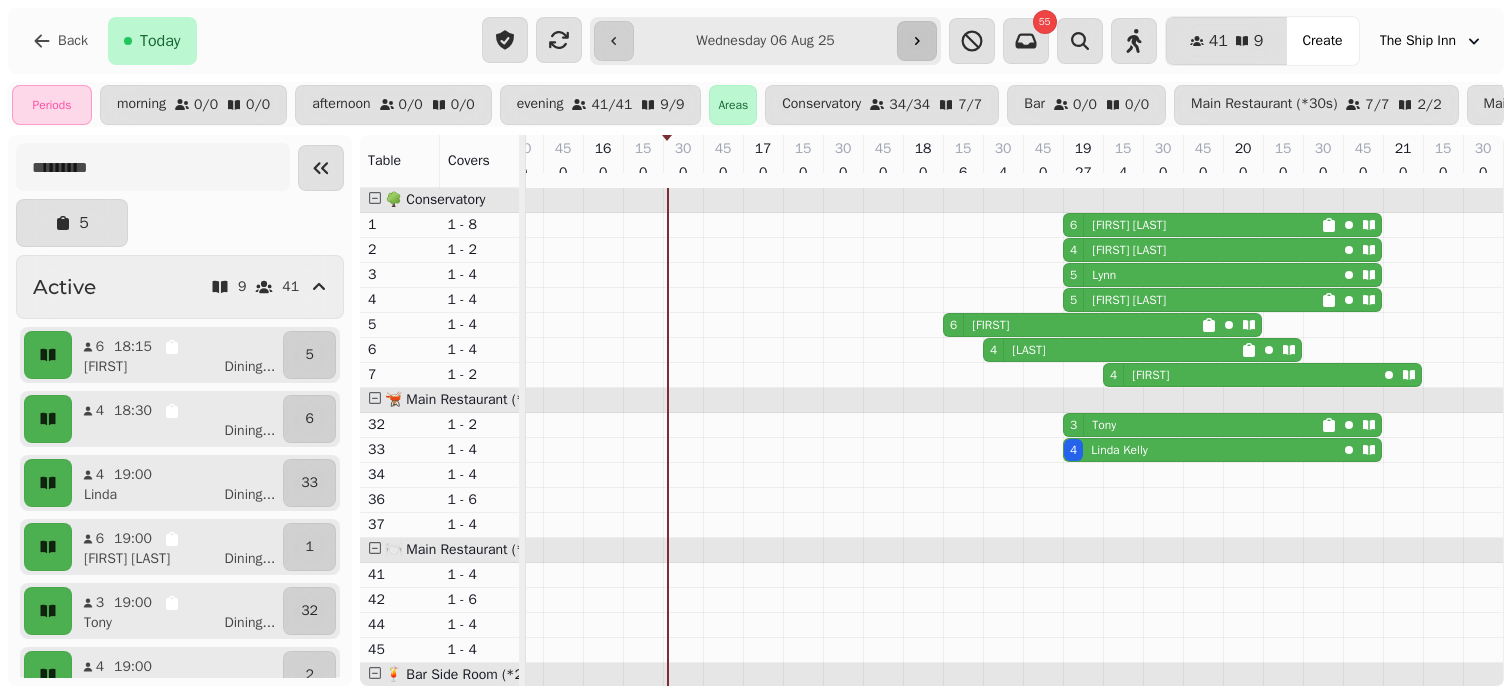click 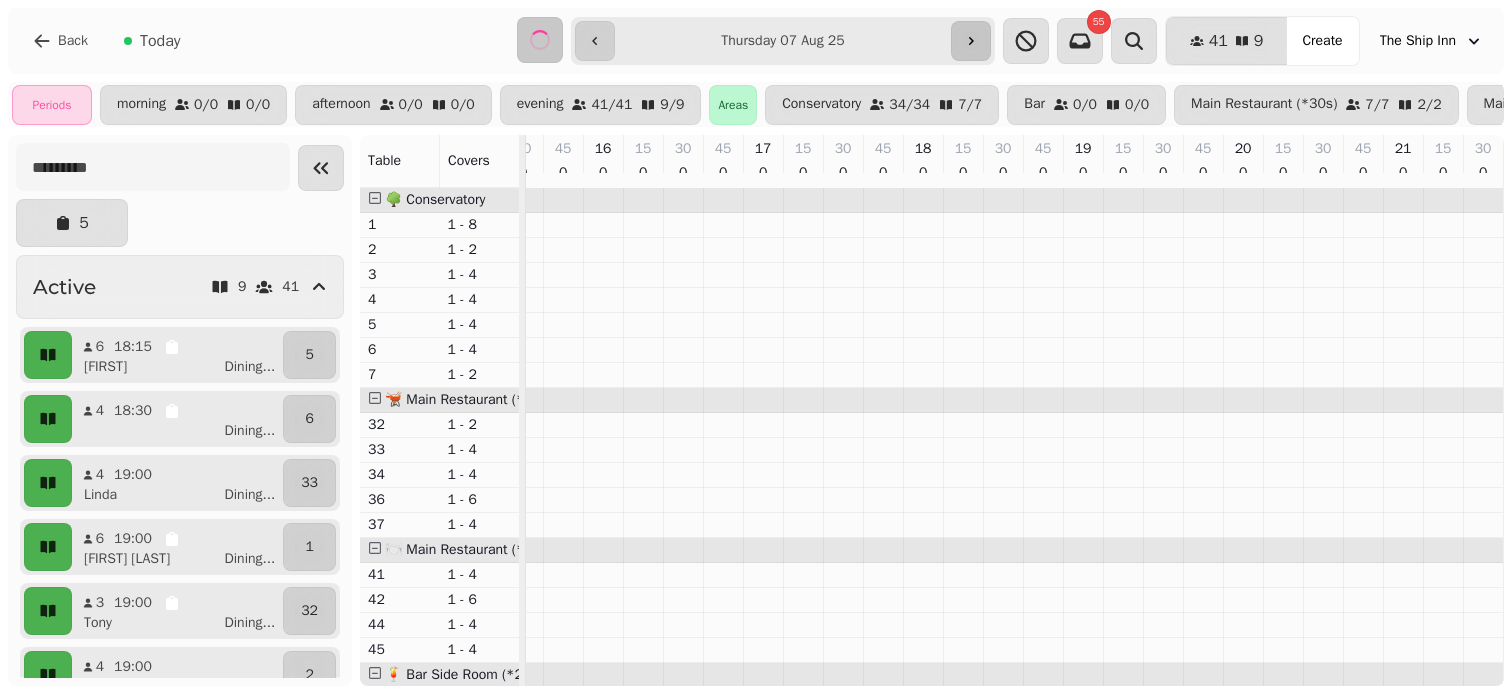 type on "**********" 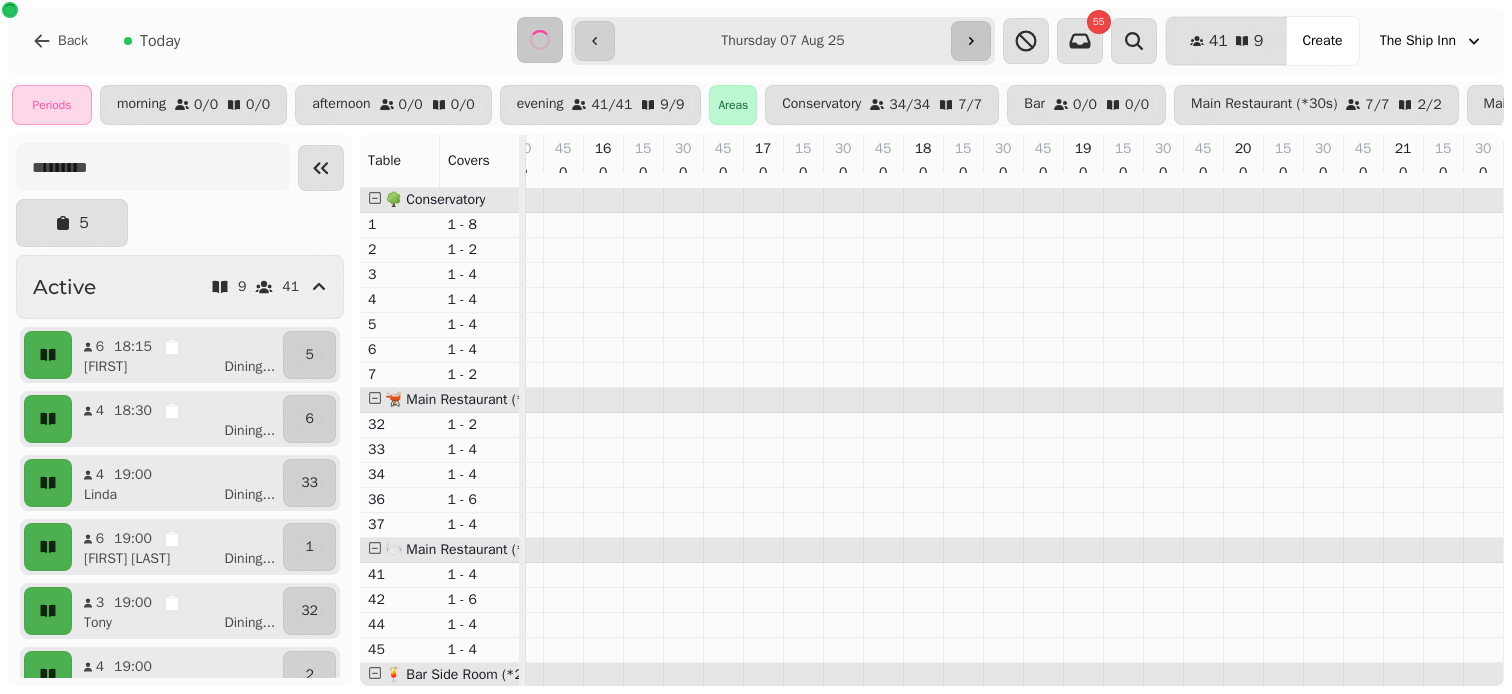 scroll, scrollTop: 0, scrollLeft: 0, axis: both 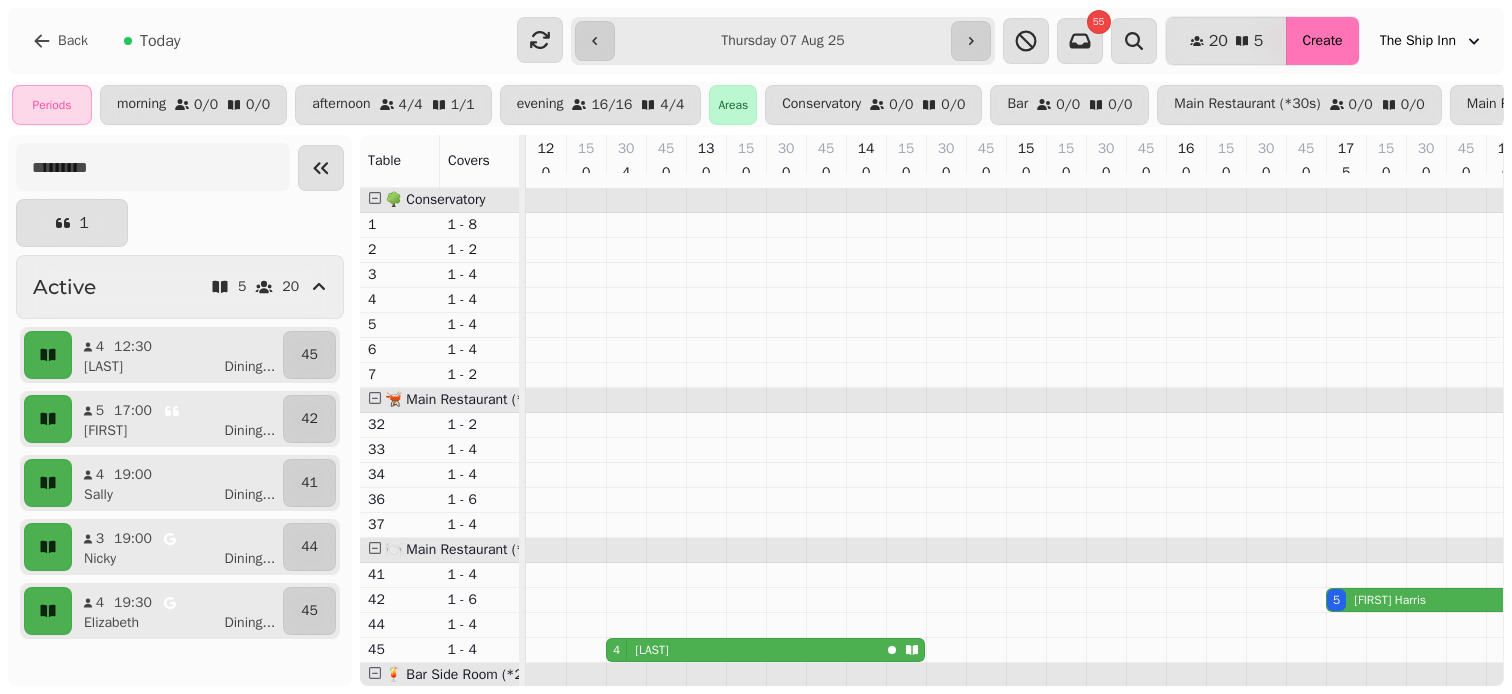 click on "Create" at bounding box center (1322, 41) 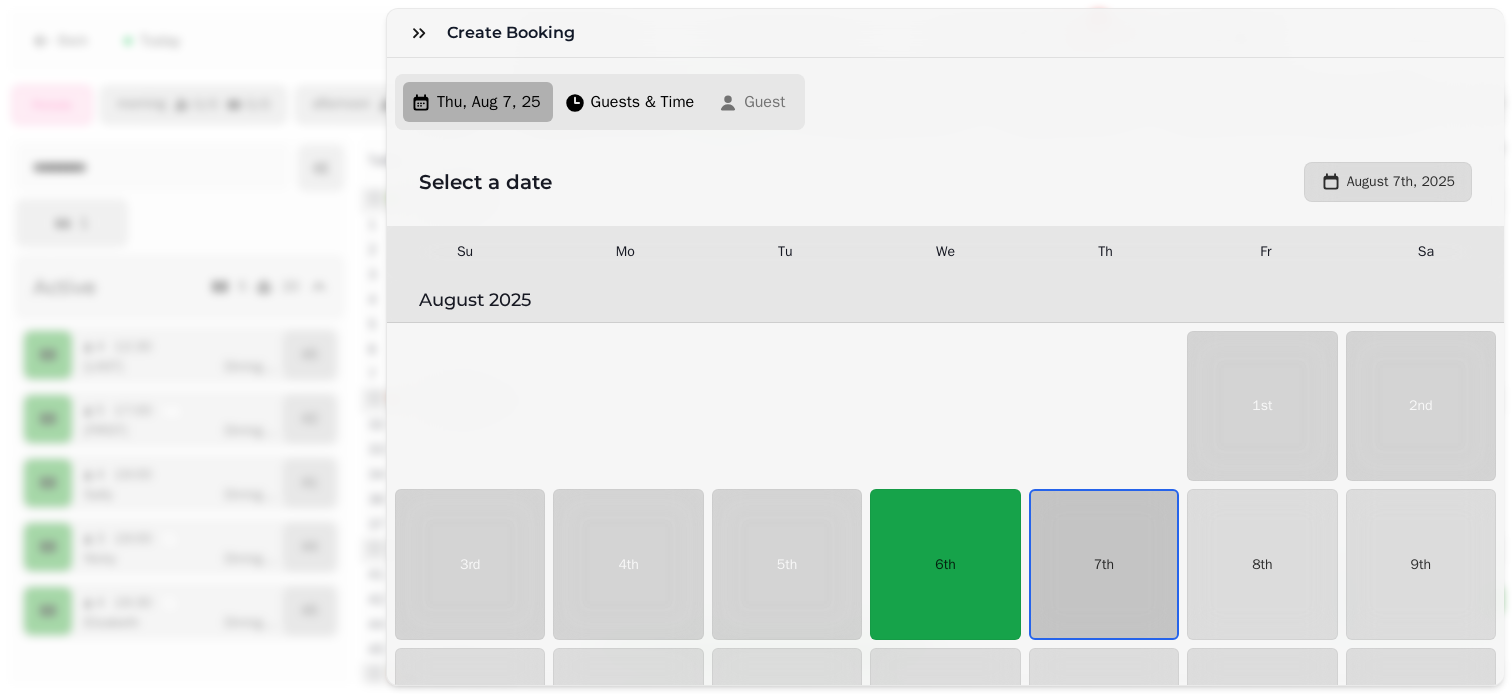scroll, scrollTop: 125, scrollLeft: 0, axis: vertical 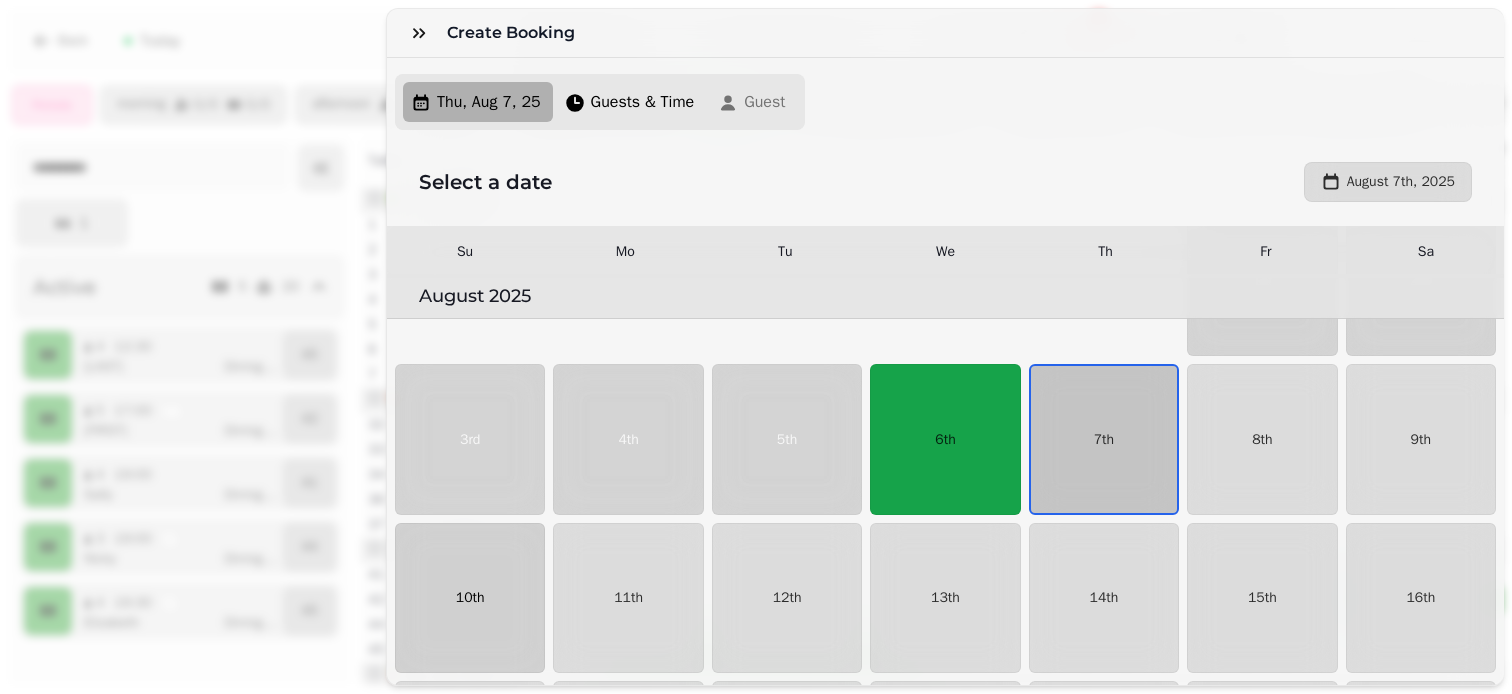 click on "10th" at bounding box center (470, 598) 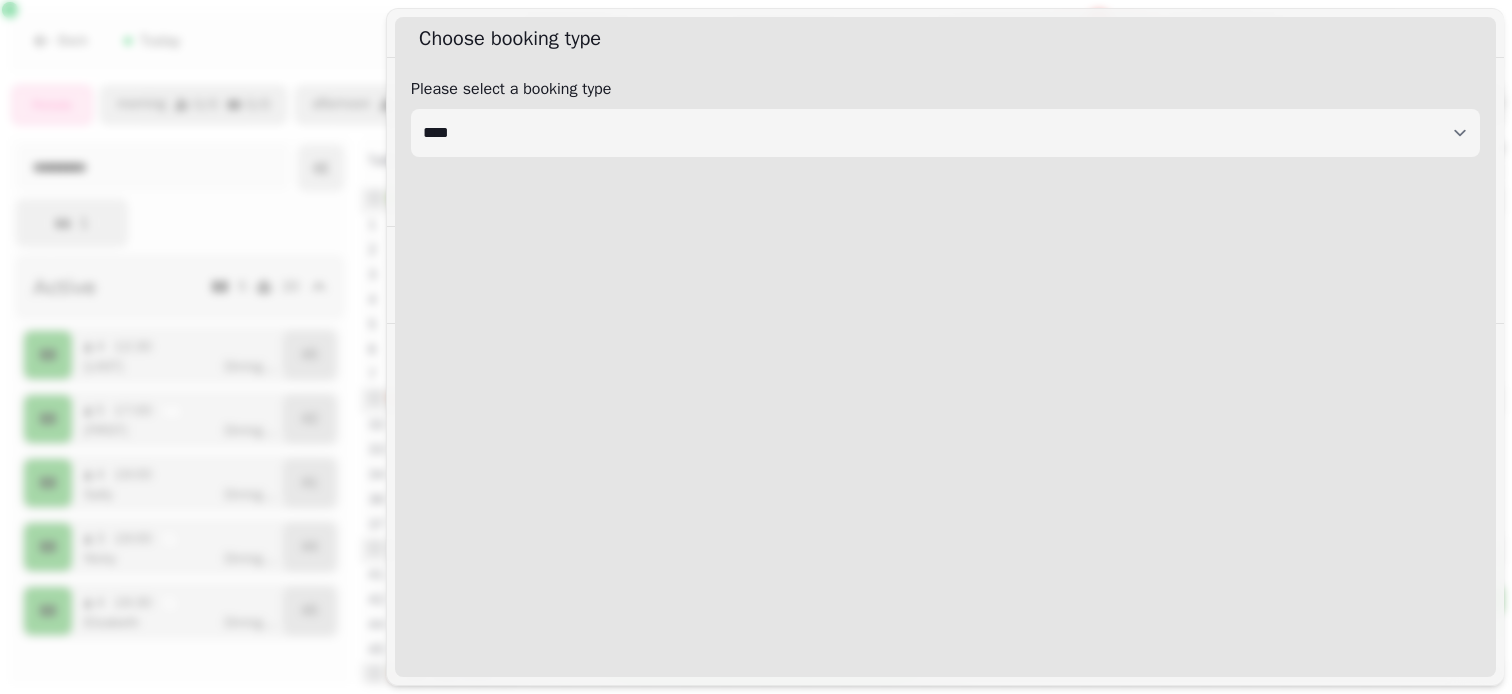 select on "****" 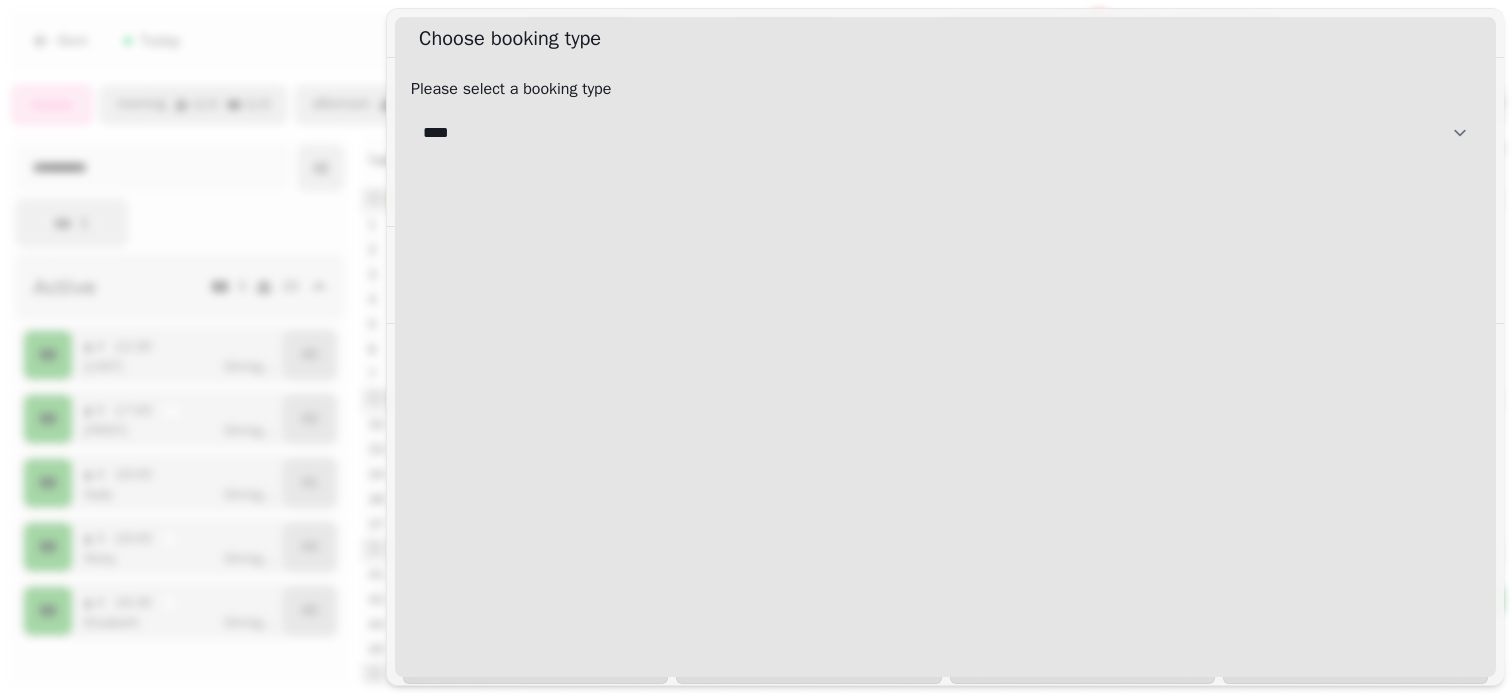 click on "**********" at bounding box center (945, 133) 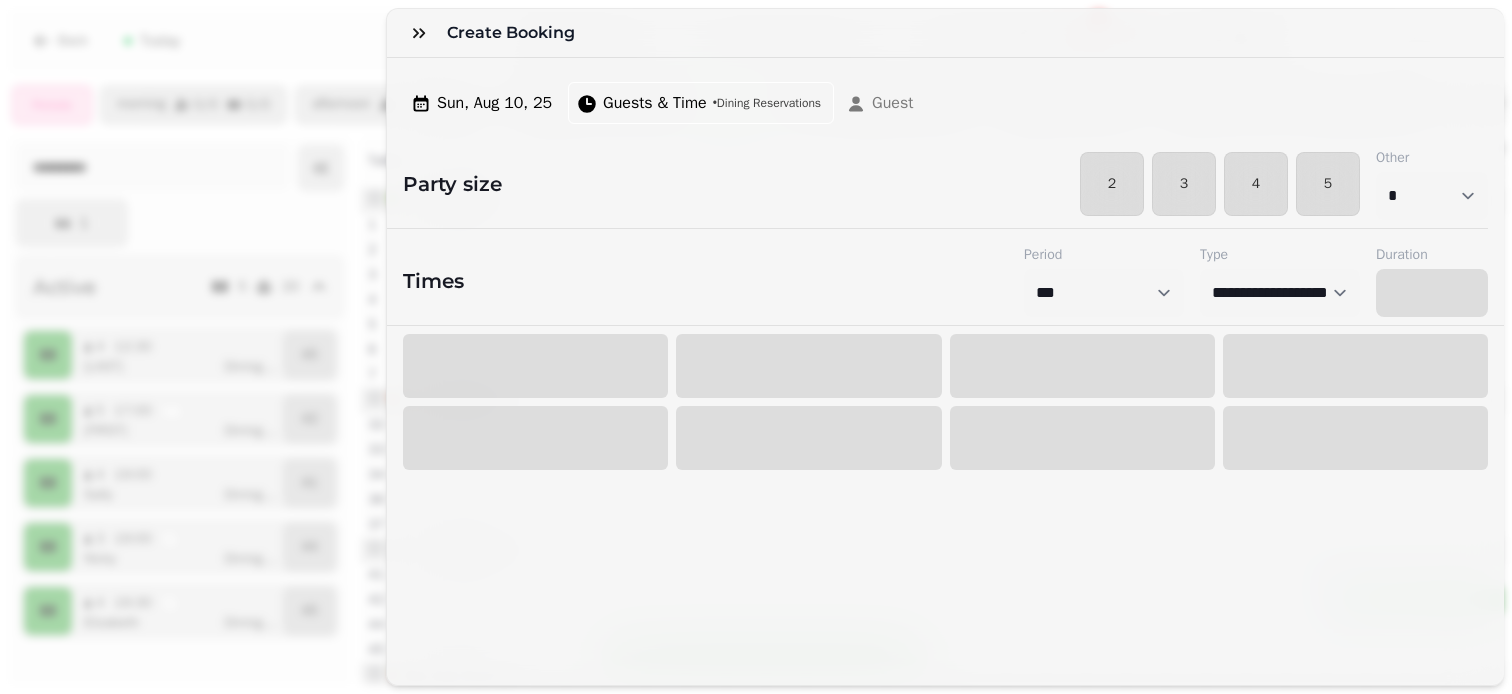 select on "****" 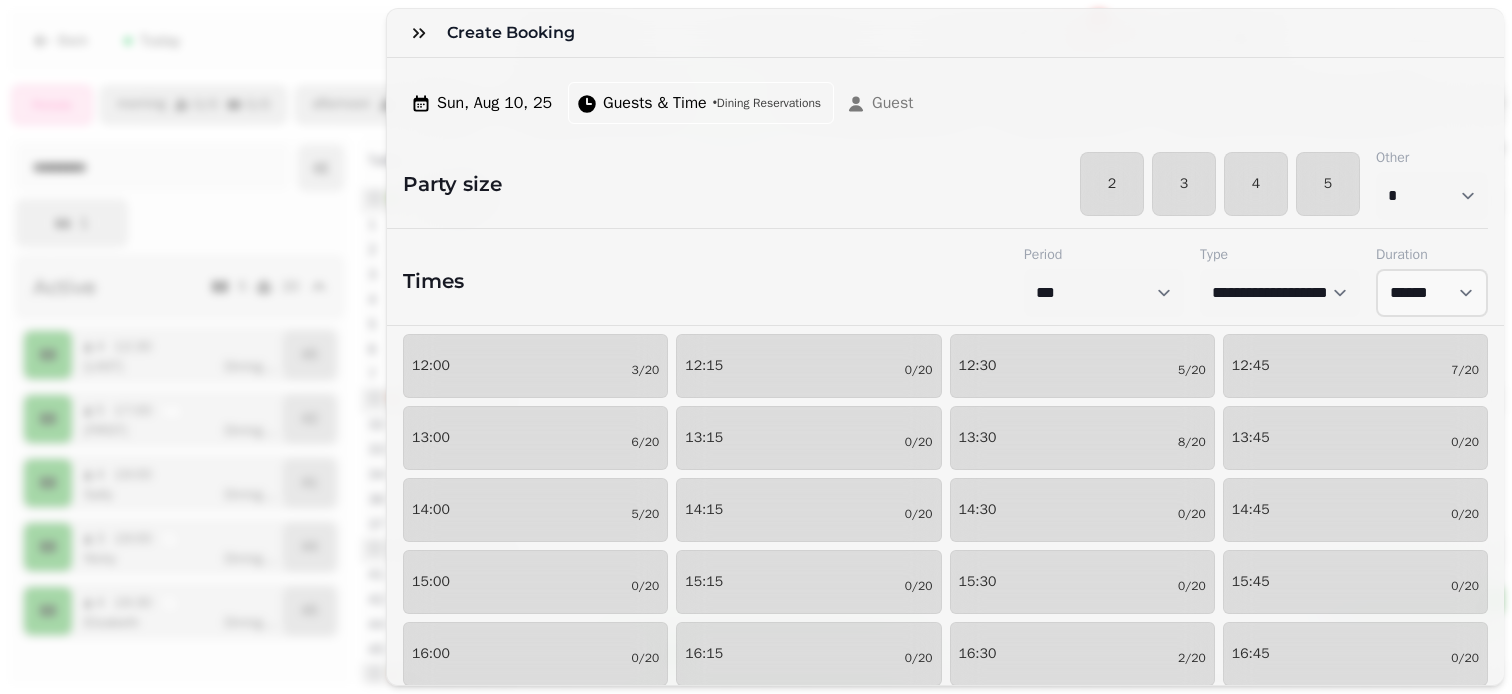 click on "Times" at bounding box center [713, 281] 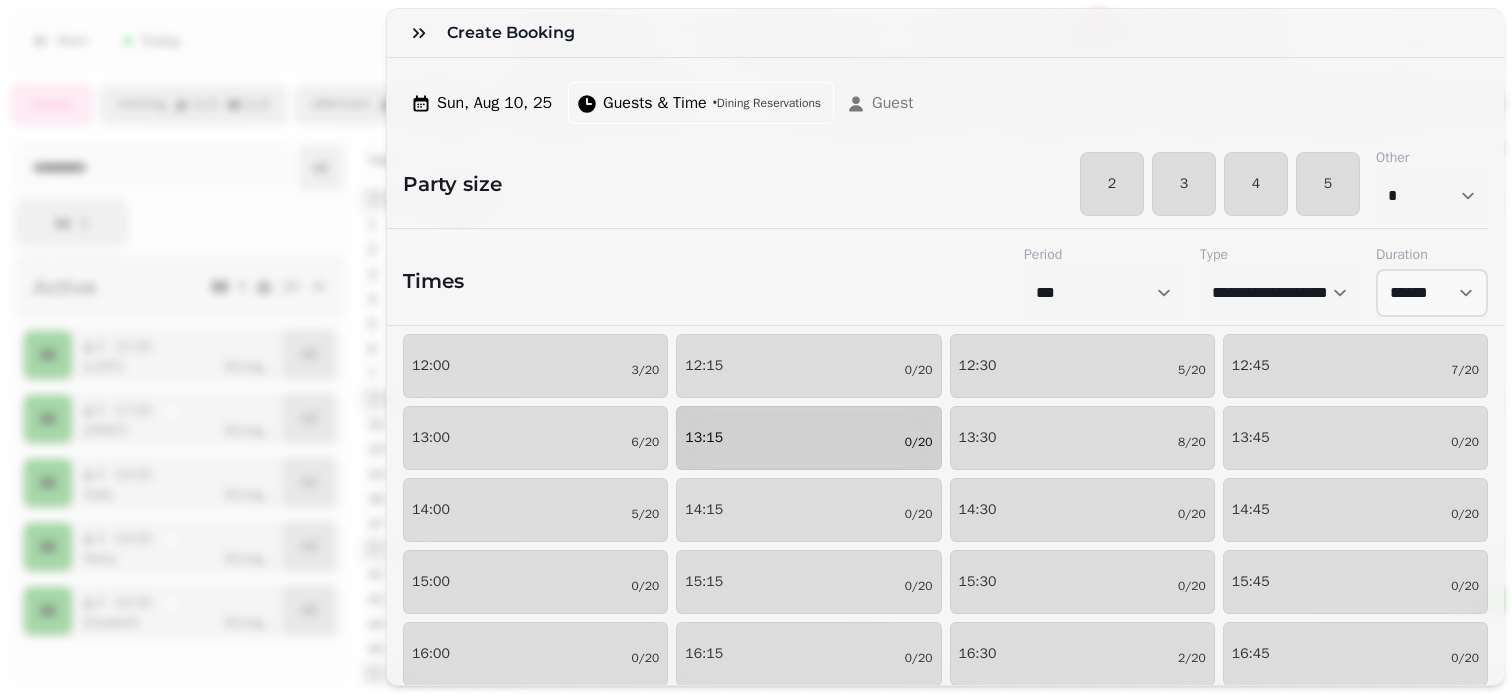 click on "13:15 0/20" at bounding box center (808, 438) 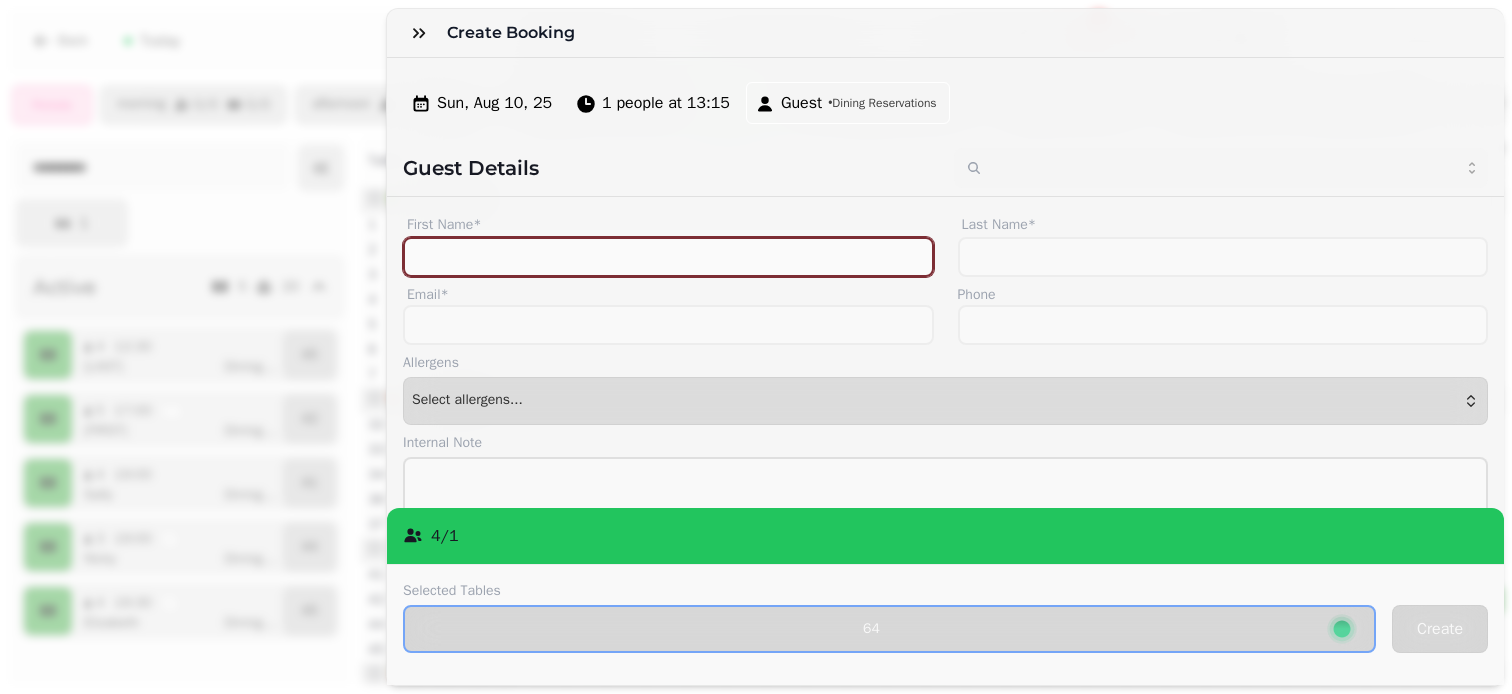 click on "First Name*" at bounding box center (668, 257) 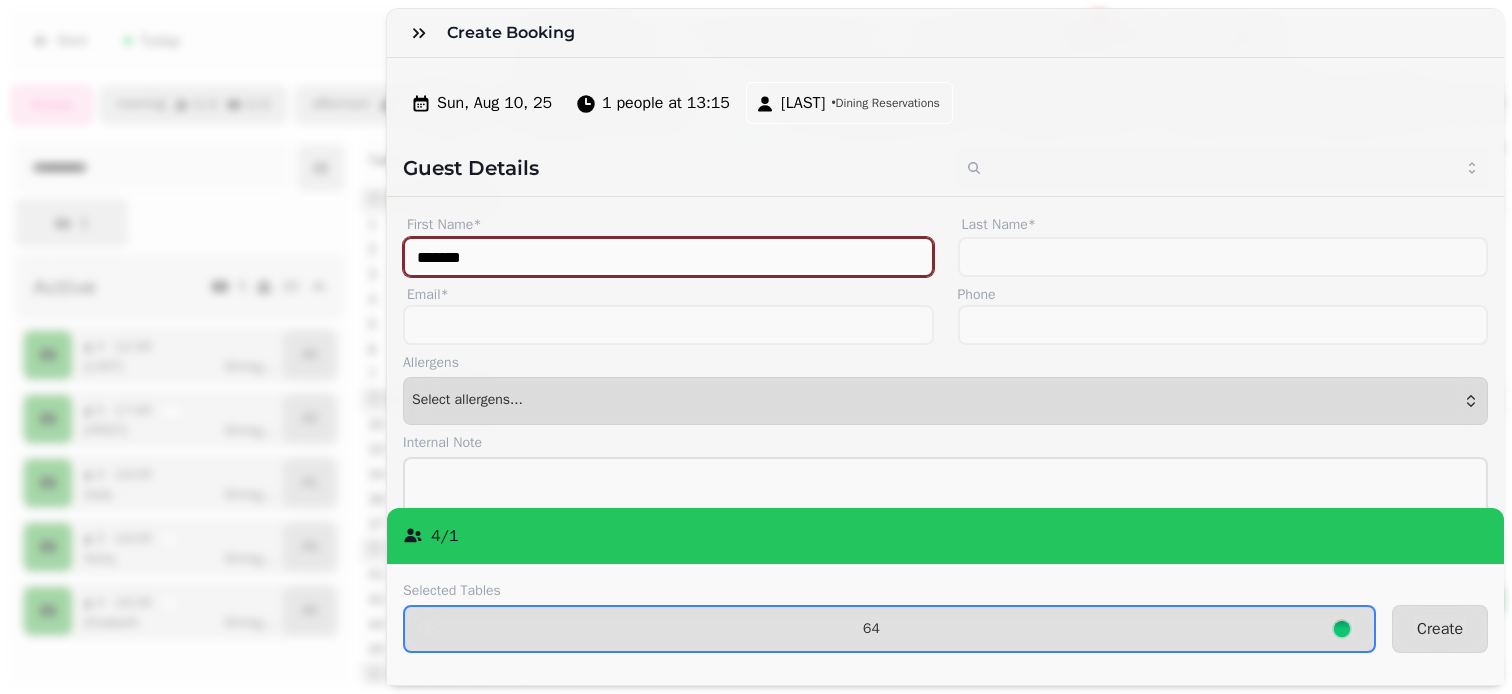type on "*******" 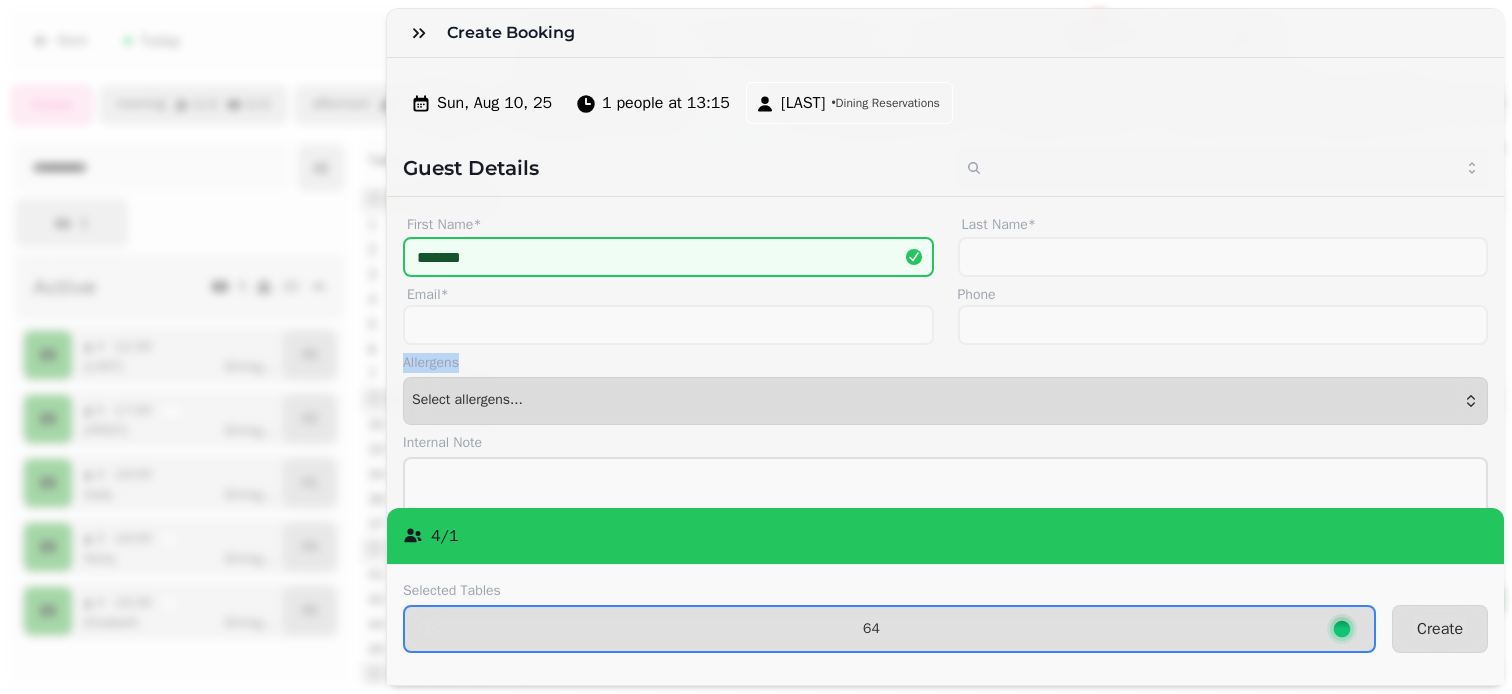 drag, startPoint x: 1271, startPoint y: 363, endPoint x: 1267, endPoint y: 341, distance: 22.36068 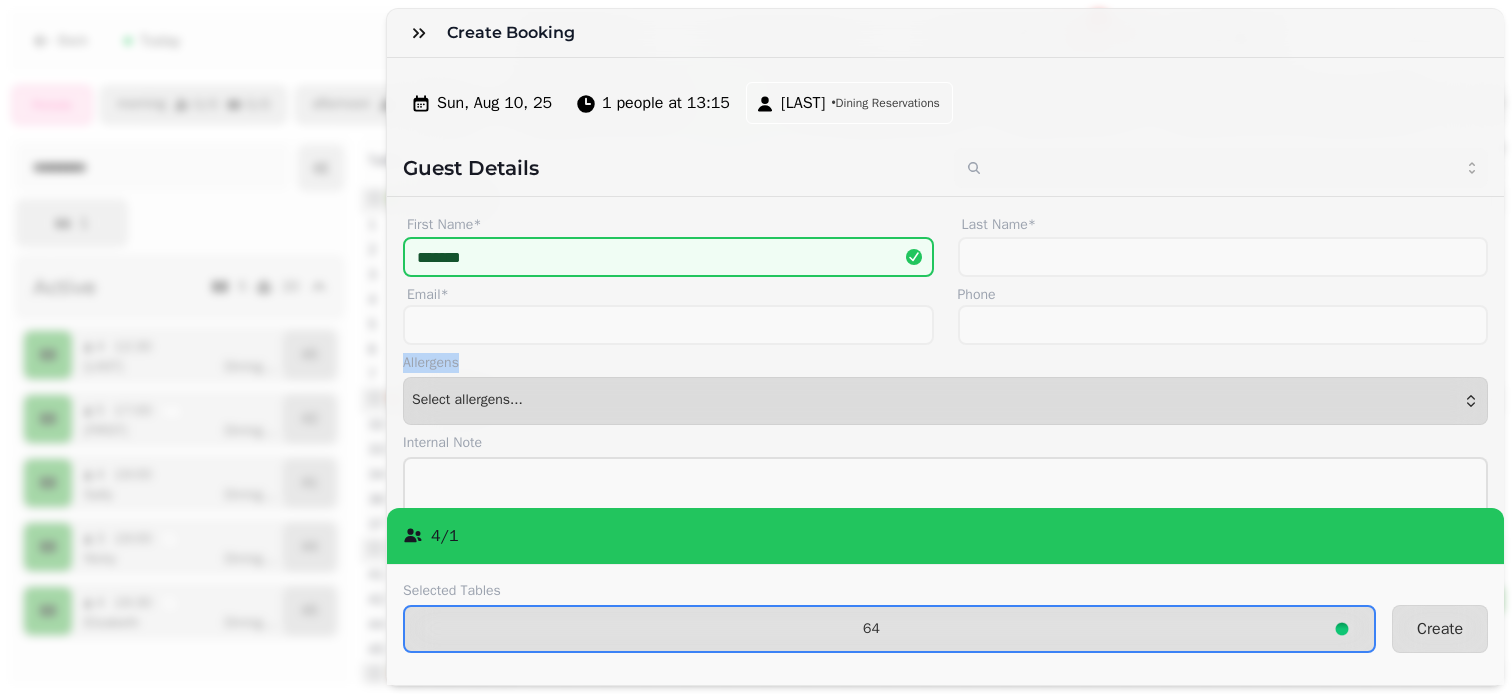 click on "Phone" at bounding box center (1223, 325) 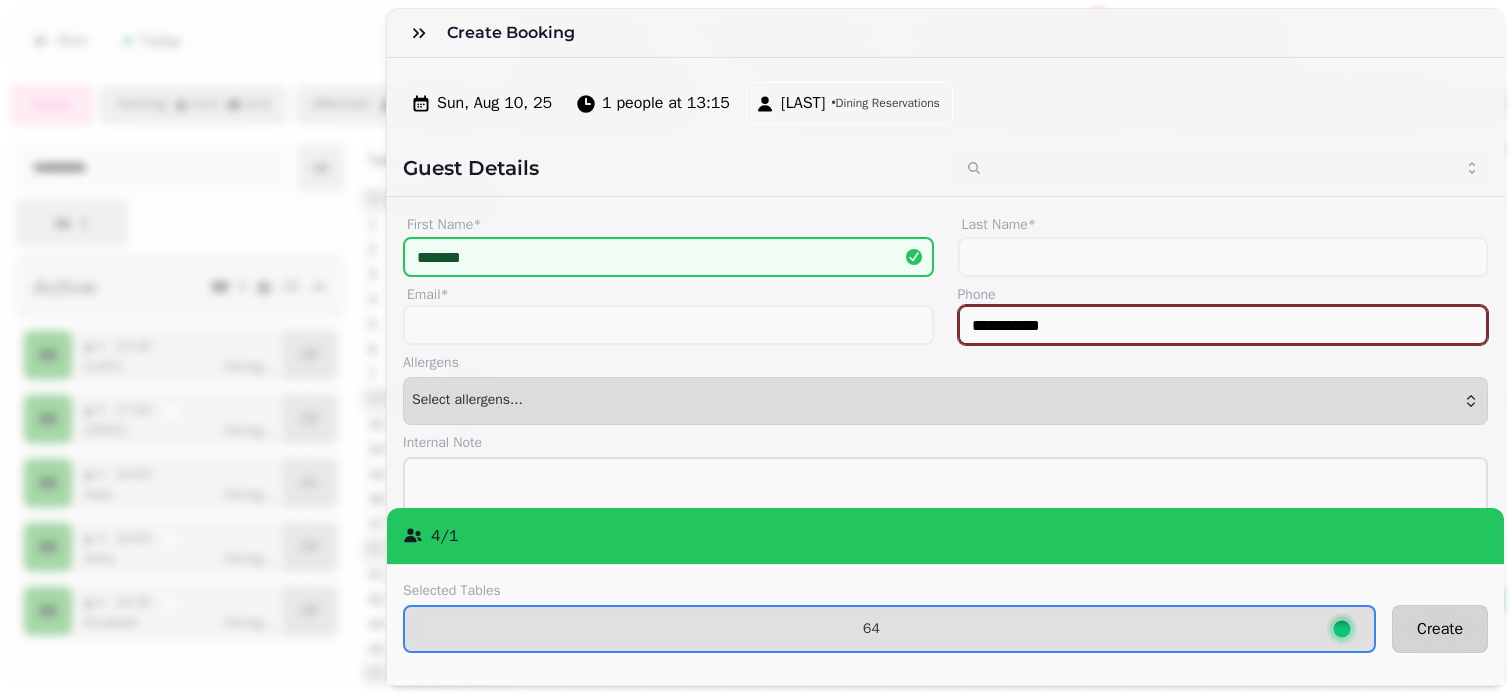 type on "**********" 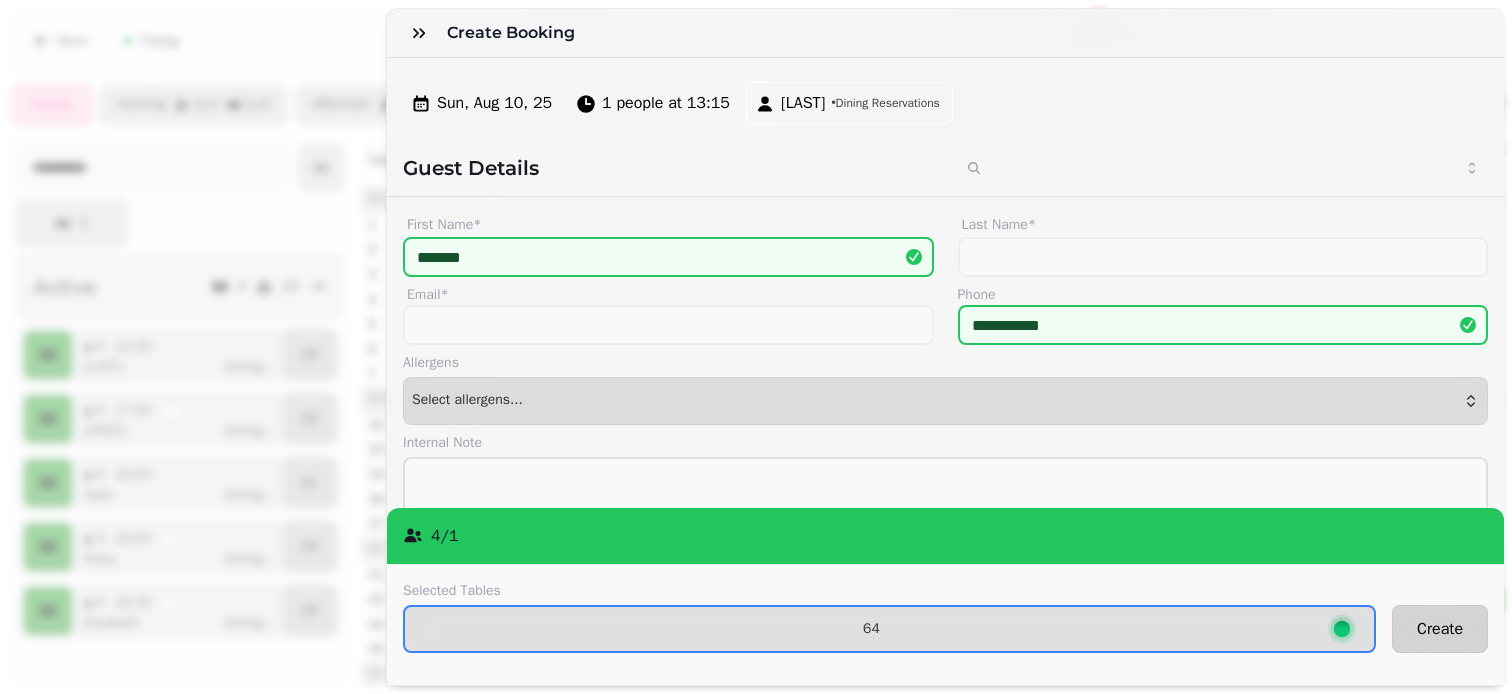 click on "Create" at bounding box center (1440, 629) 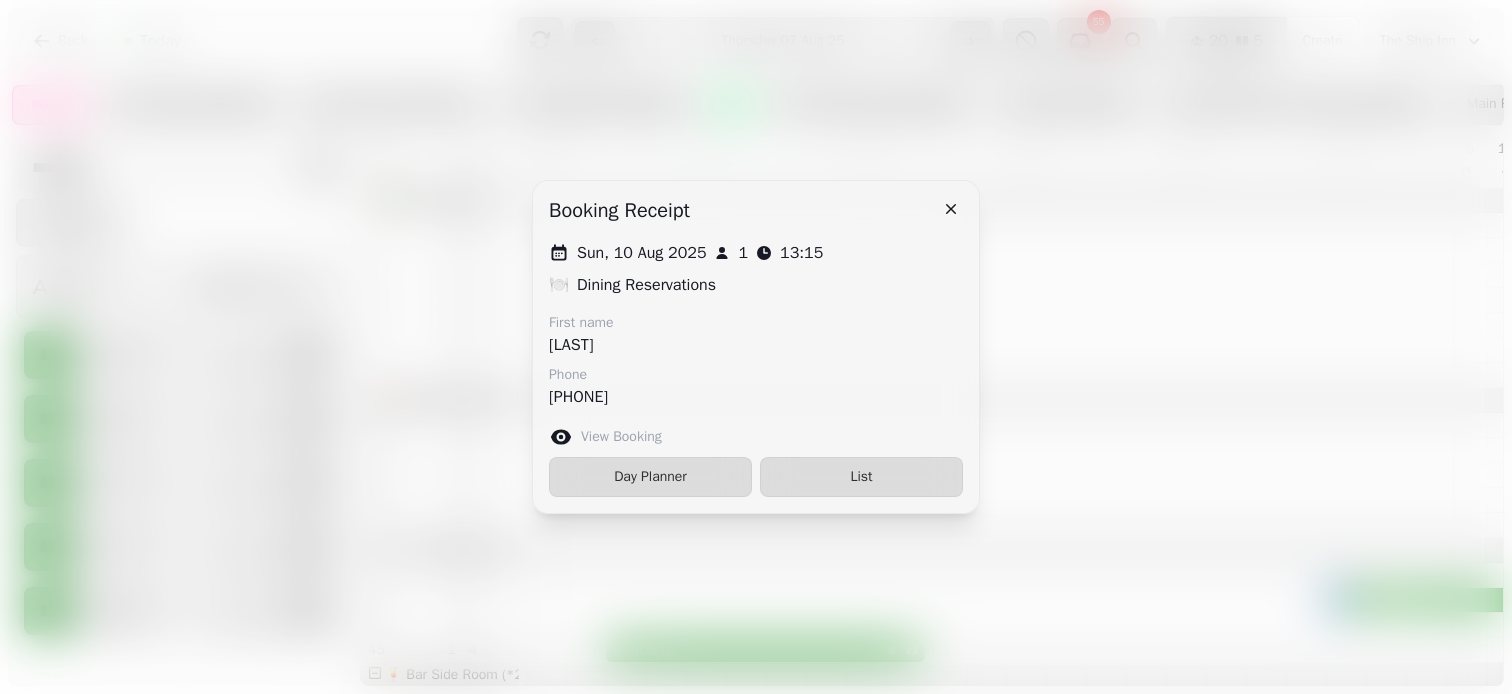 drag, startPoint x: 867, startPoint y: 468, endPoint x: 656, endPoint y: 286, distance: 278.64853 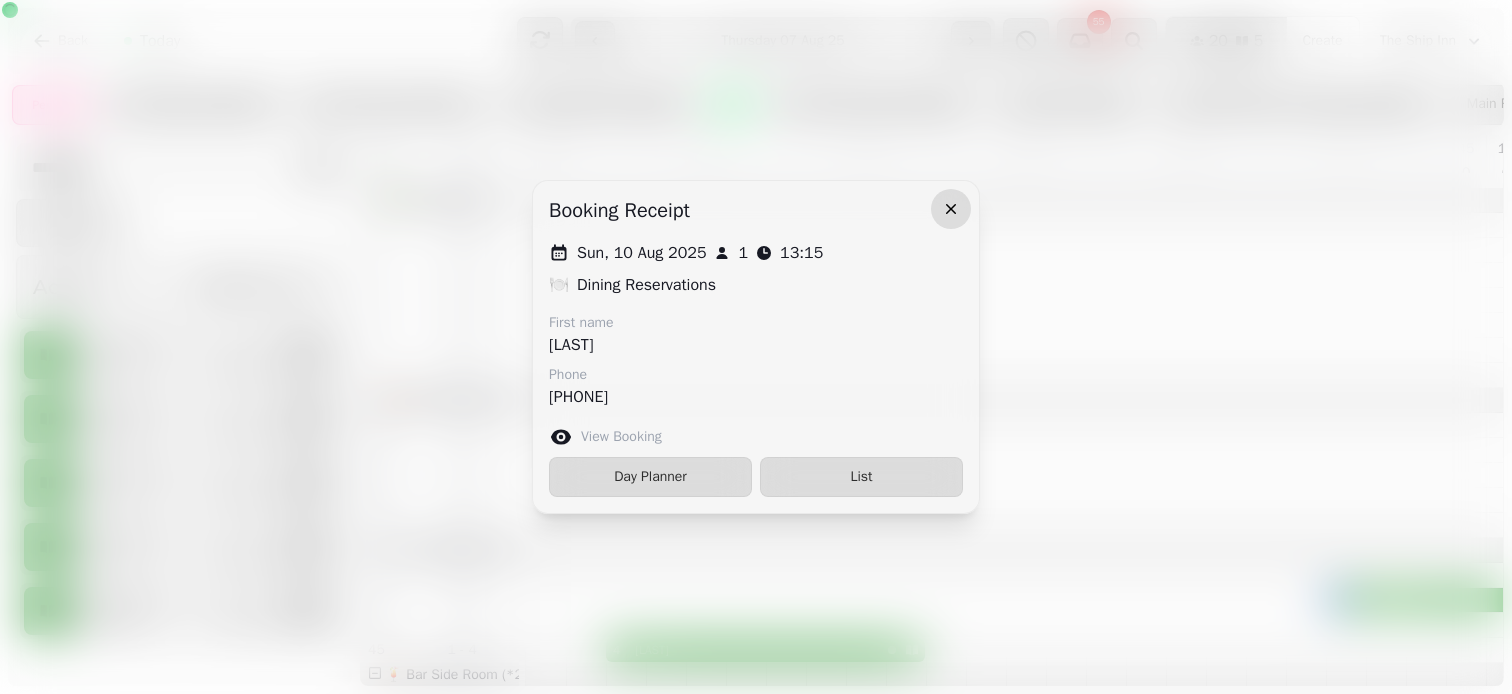 click 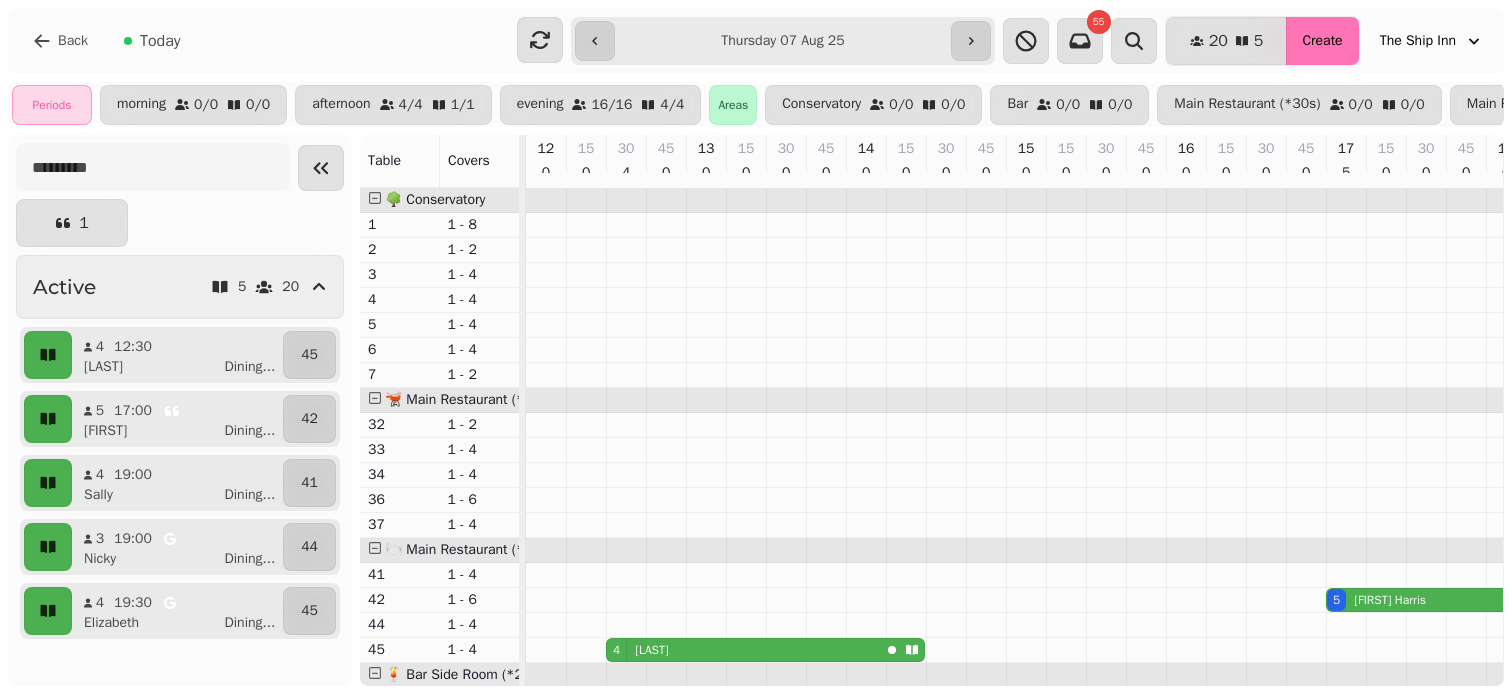 click on "Create" at bounding box center [1322, 41] 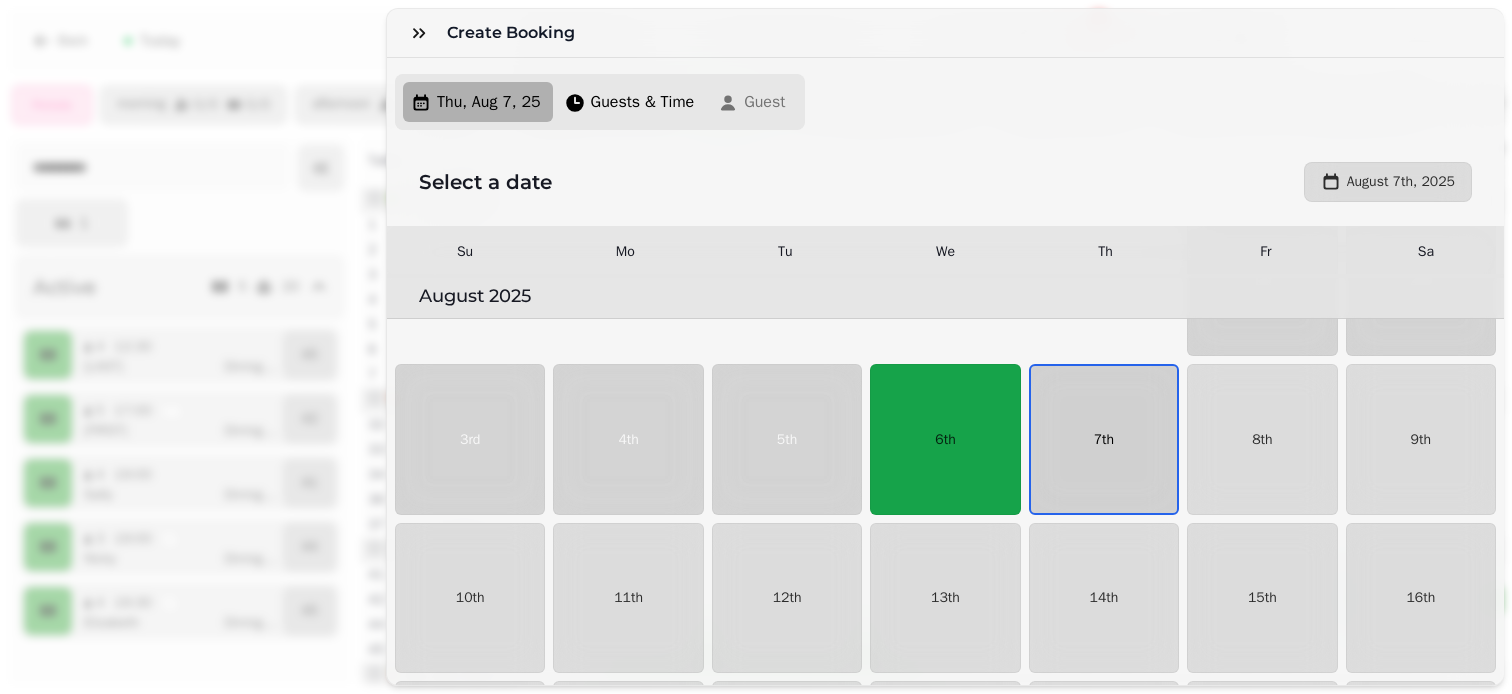 scroll, scrollTop: 320, scrollLeft: 0, axis: vertical 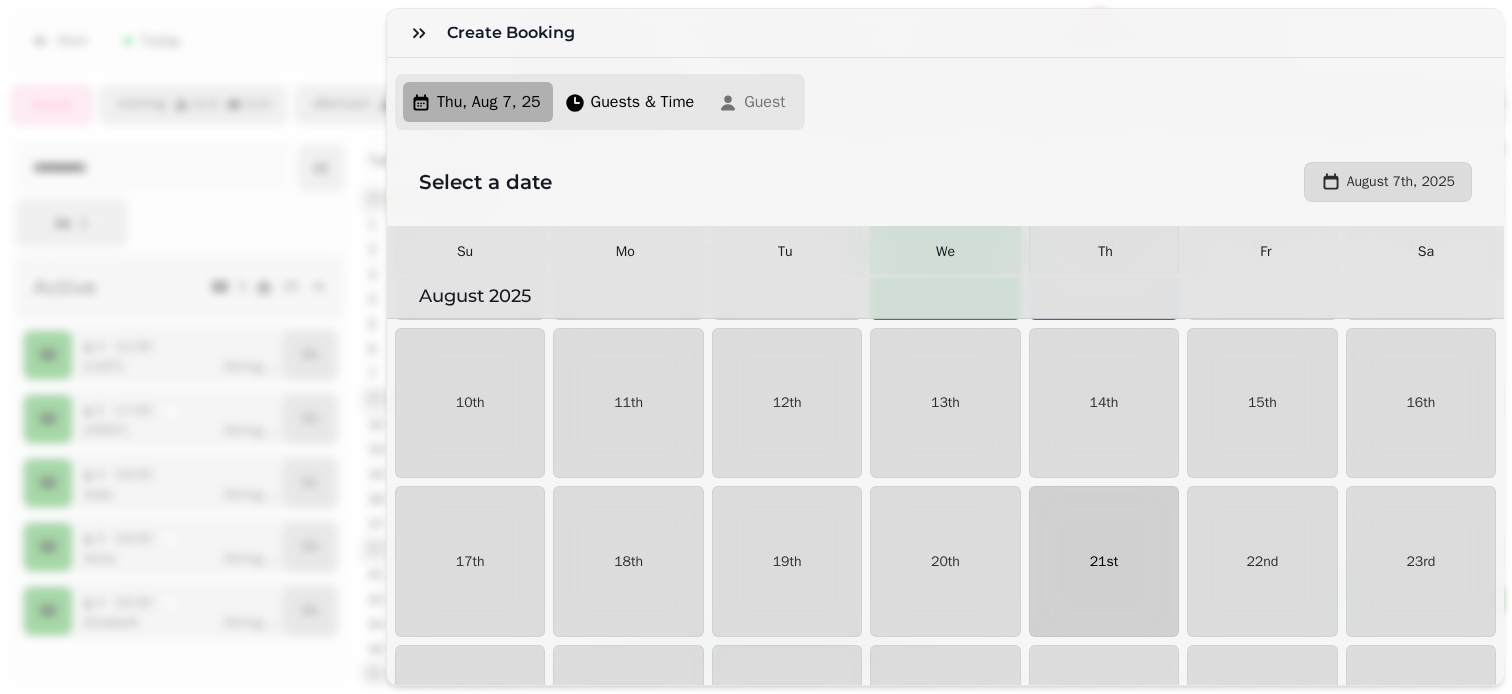 click on "21st" at bounding box center (1104, 562) 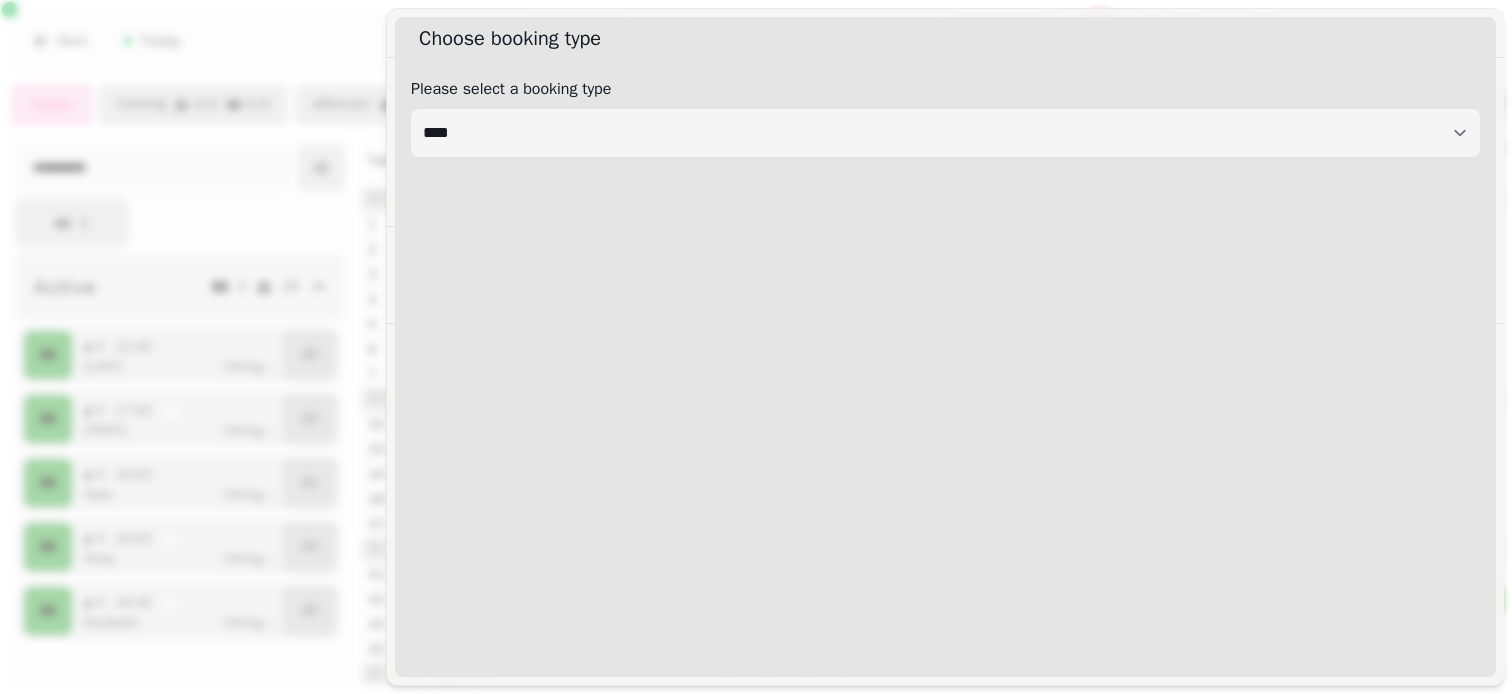 select on "****" 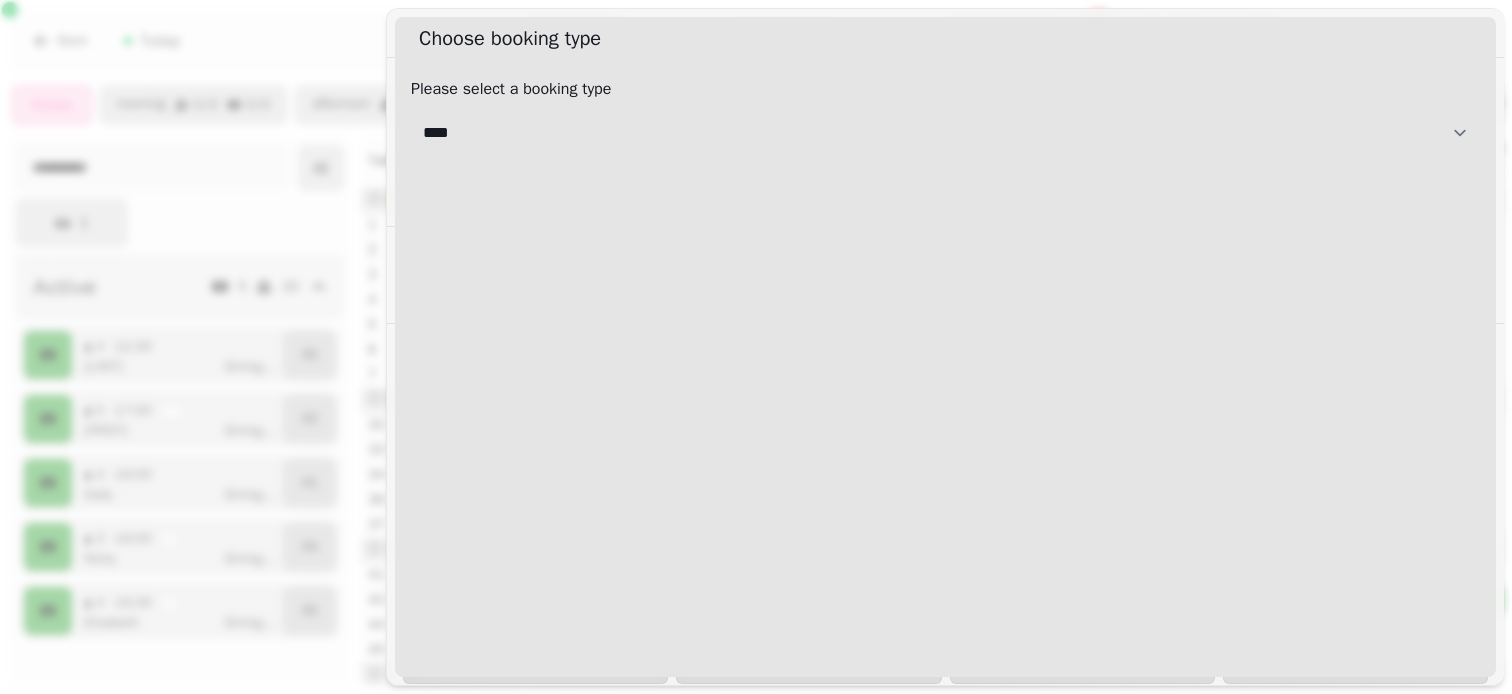 click on "**********" at bounding box center [945, 133] 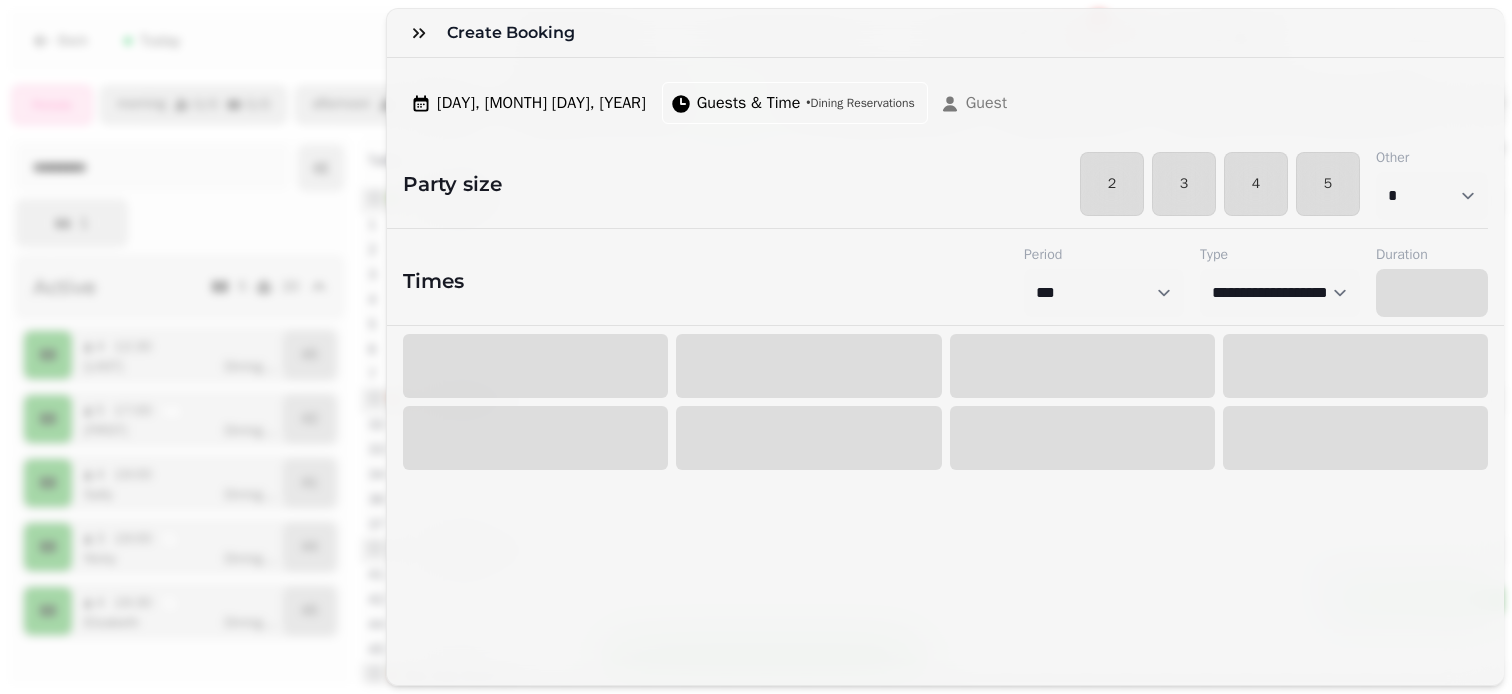 select on "****" 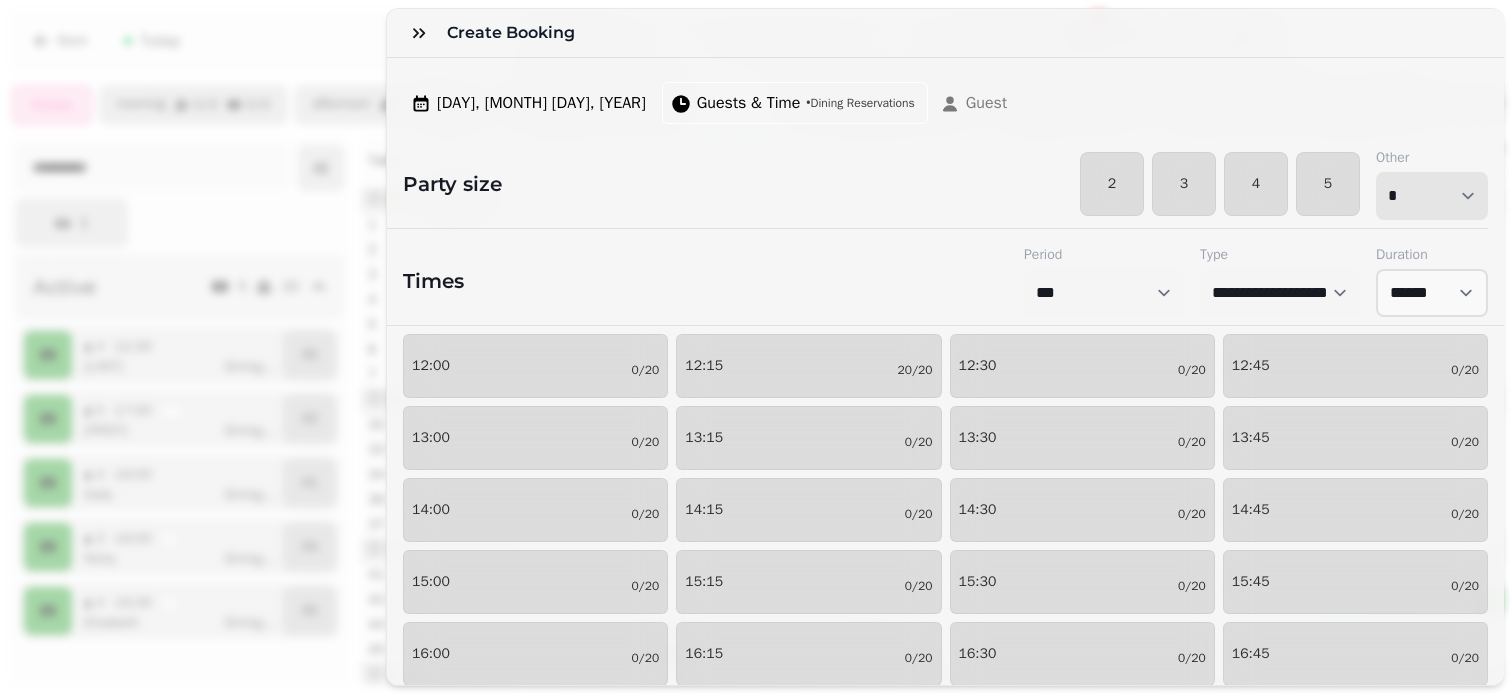 click on "* * * * * * * * * ** ** ** ** ** ** ** ** ** ** ** ** ** ** ** ** ** ** ** ** ** ** ** ** ** ** ** ** ** ** ** ** ** ** ** ** ** ** ** ** ** ** ** ** ** ** ** ** ** ** ** ** ** ** ** ** ** ** ** ** ** ** ** ** ** ** ** ** ** ** ** ** ** ** ** ** ** ** ** ** ** ** ** ** ** ** ** ** ** ** *** *** *** *** *** *** *** *** *** *** *** *** *** *** *** *** *** *** *** *** ***" at bounding box center [1432, 196] 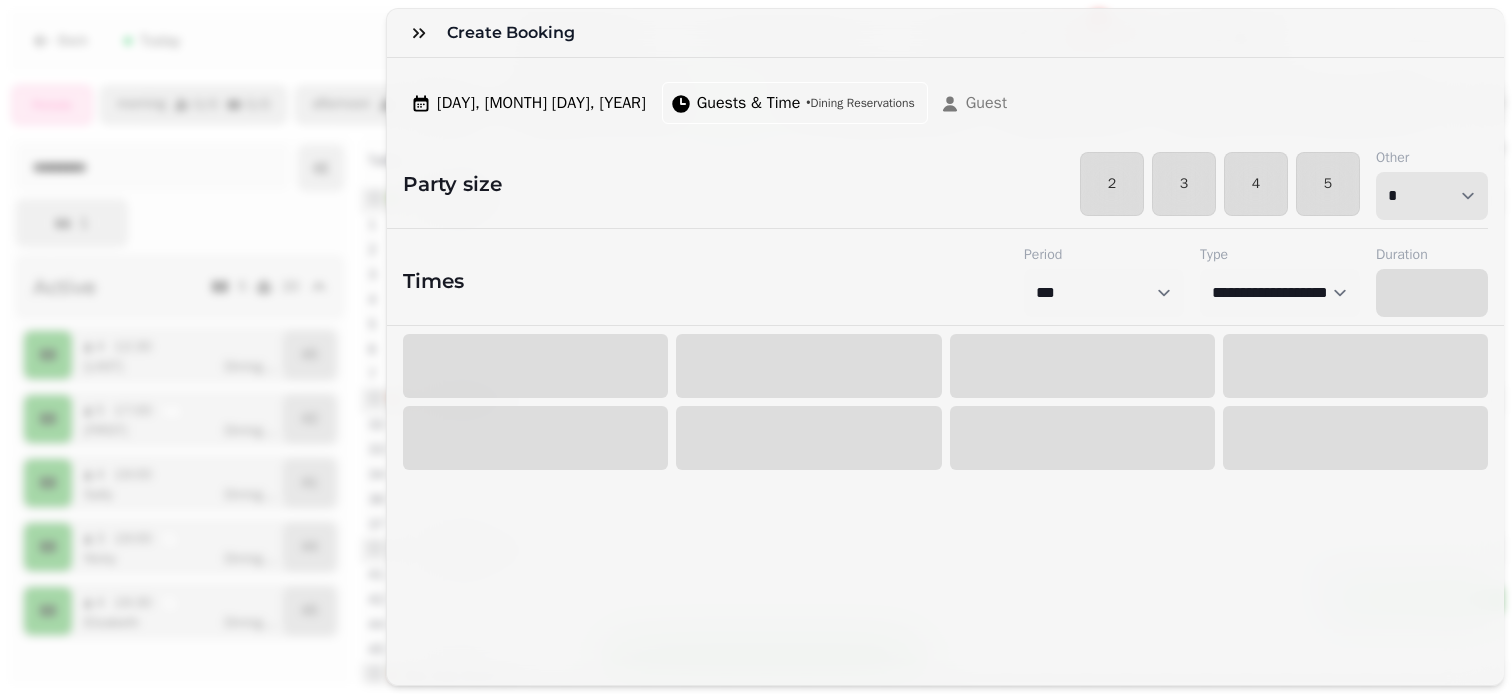 select on "****" 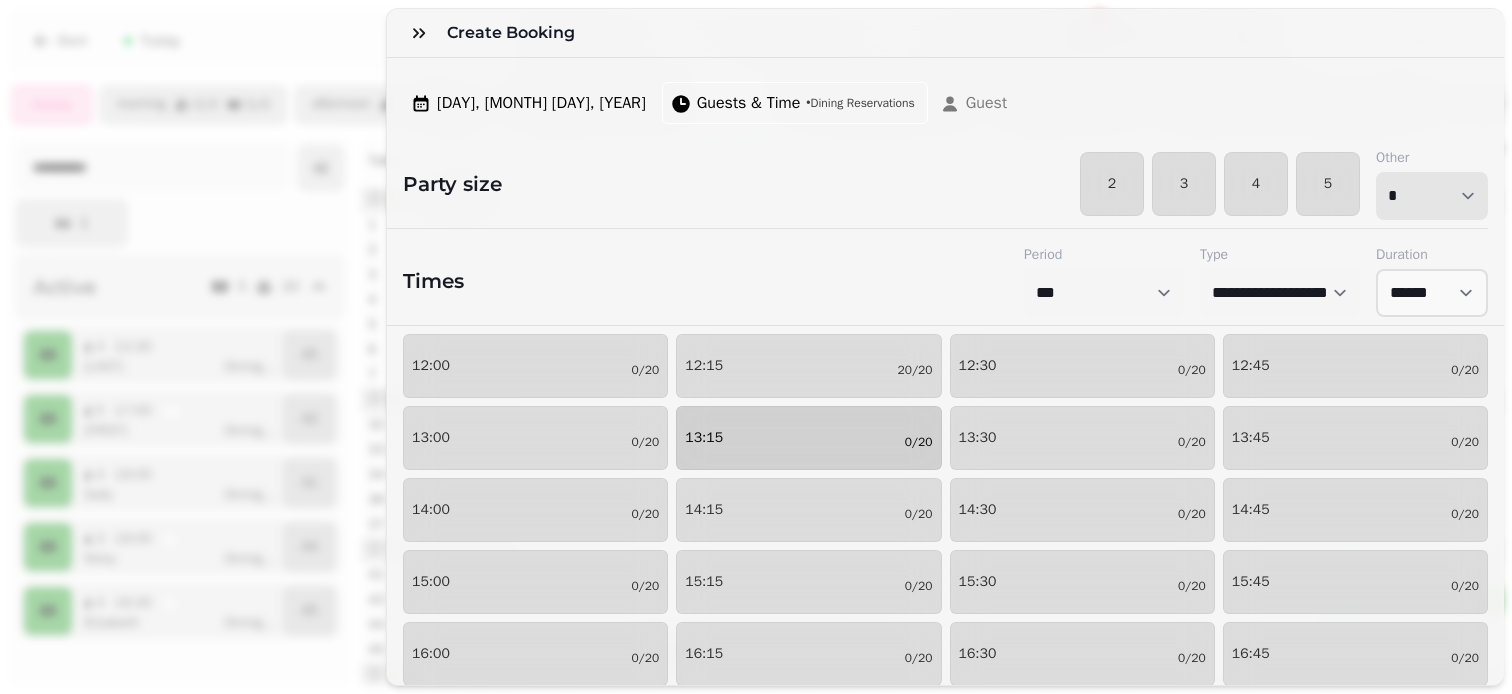 scroll, scrollTop: 399, scrollLeft: 0, axis: vertical 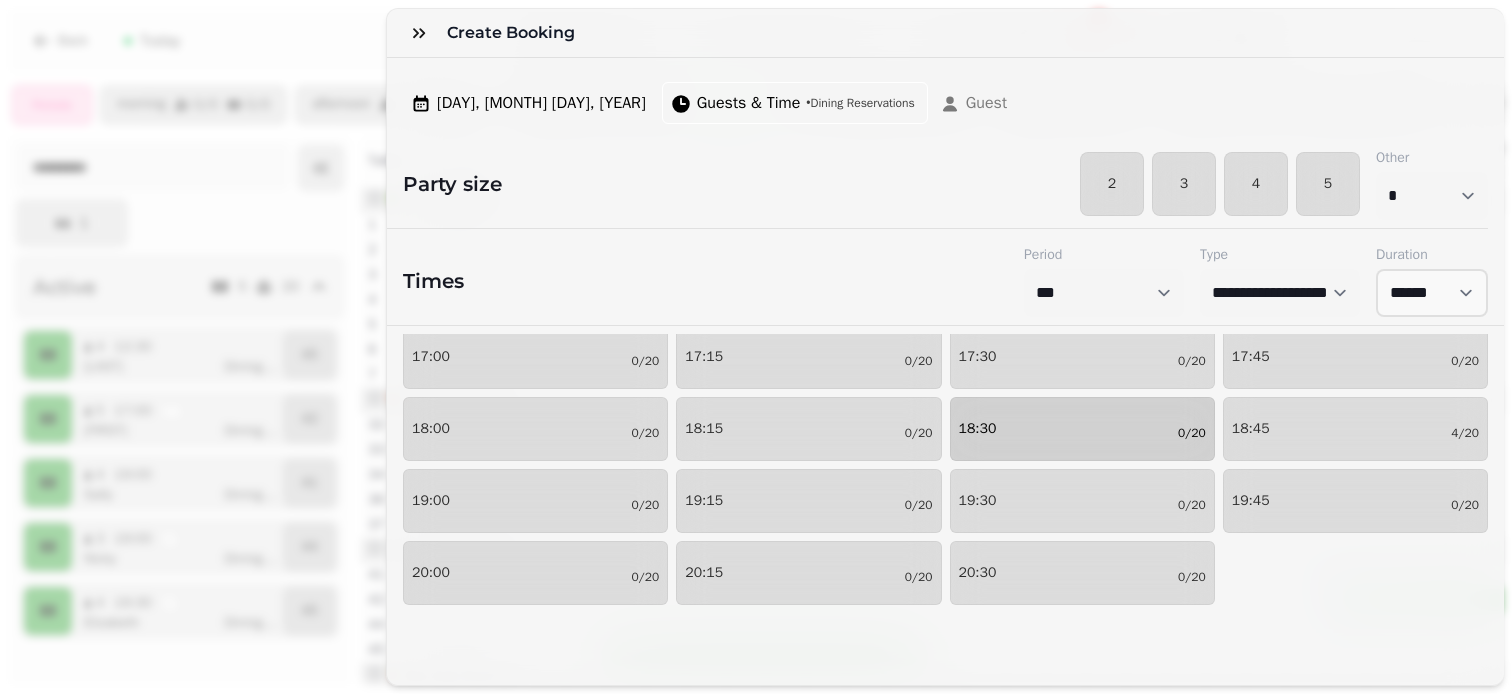 click on "18:30 0/20" at bounding box center (1082, 429) 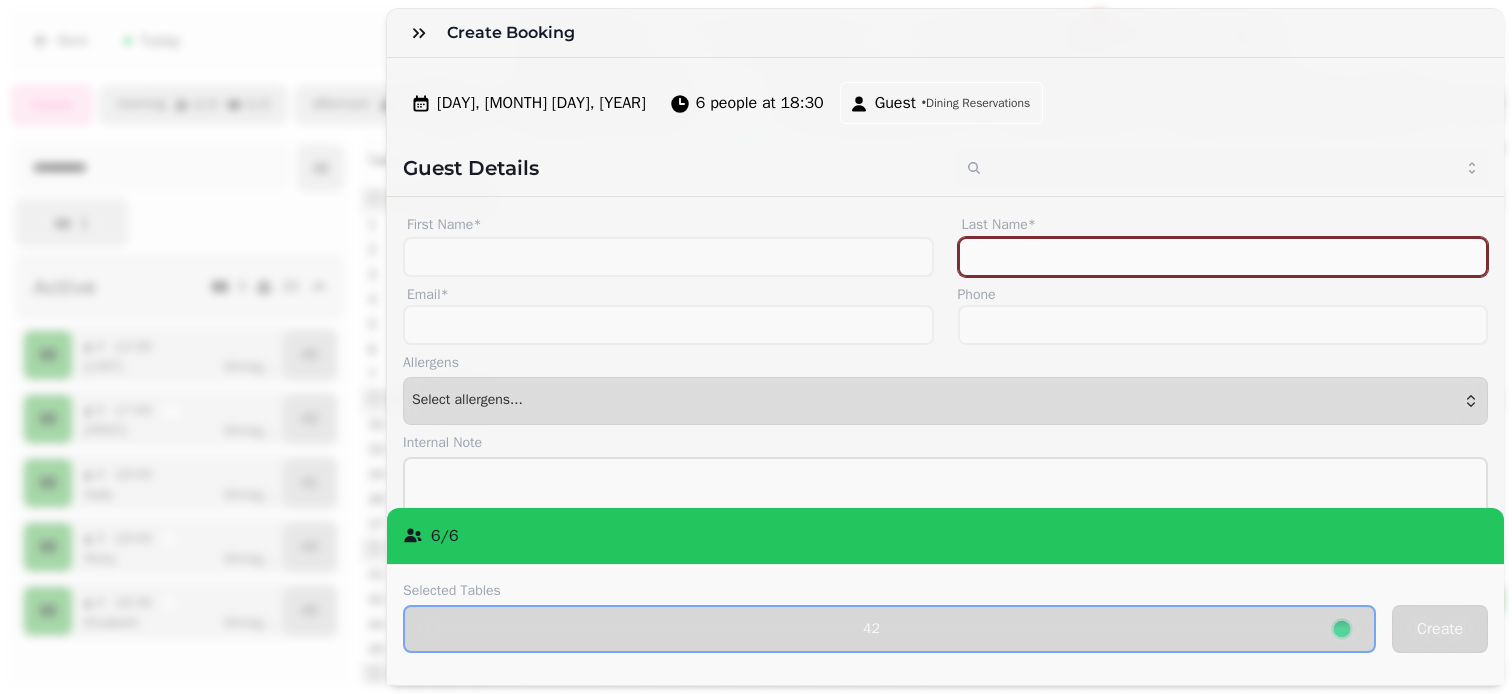 click on "Last Name*" at bounding box center (1223, 257) 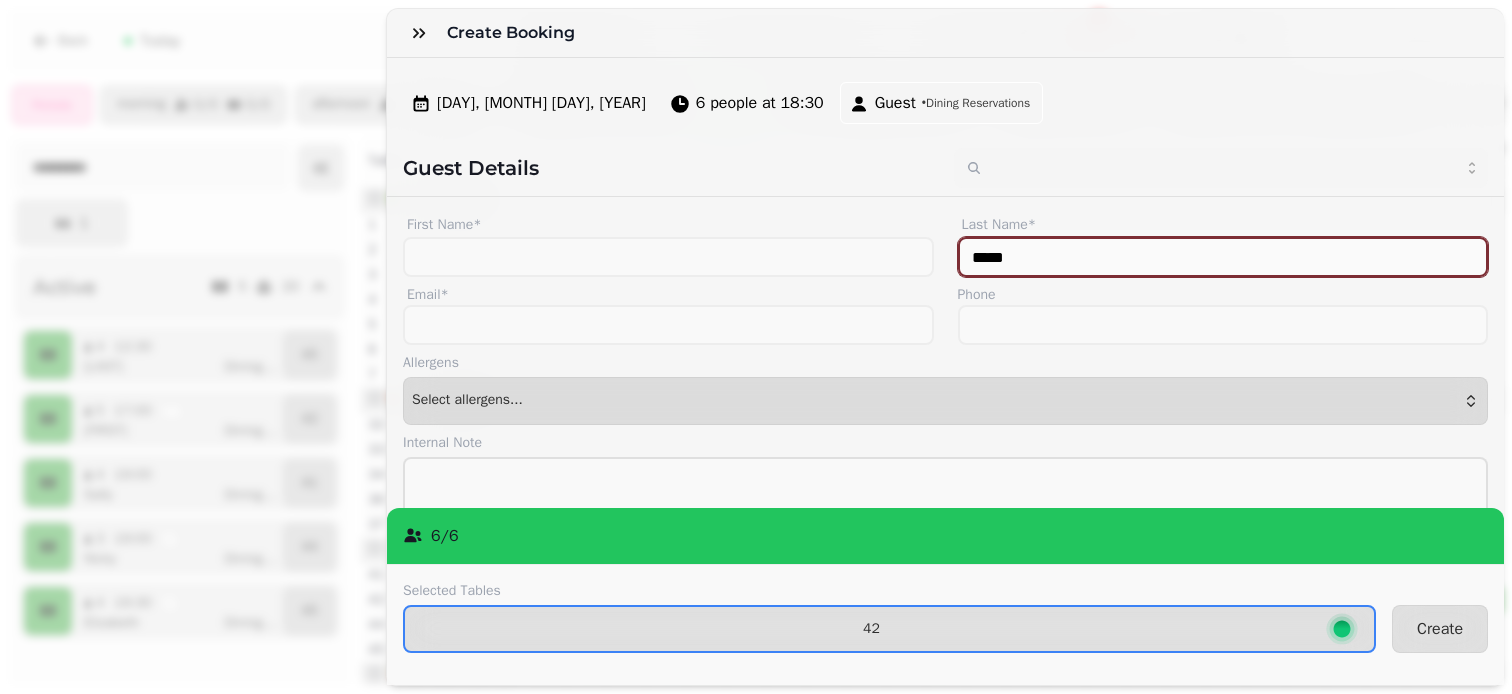 type on "*****" 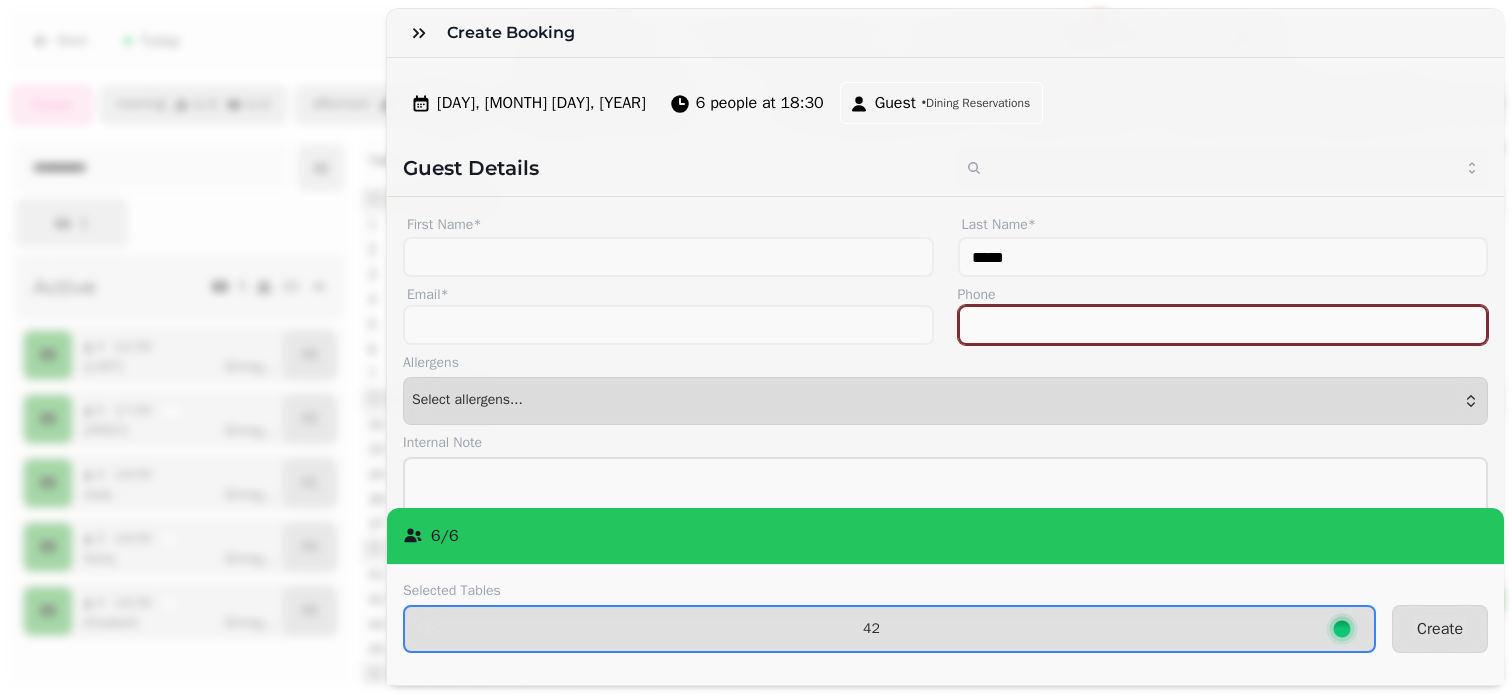 click on "Phone" at bounding box center (1223, 325) 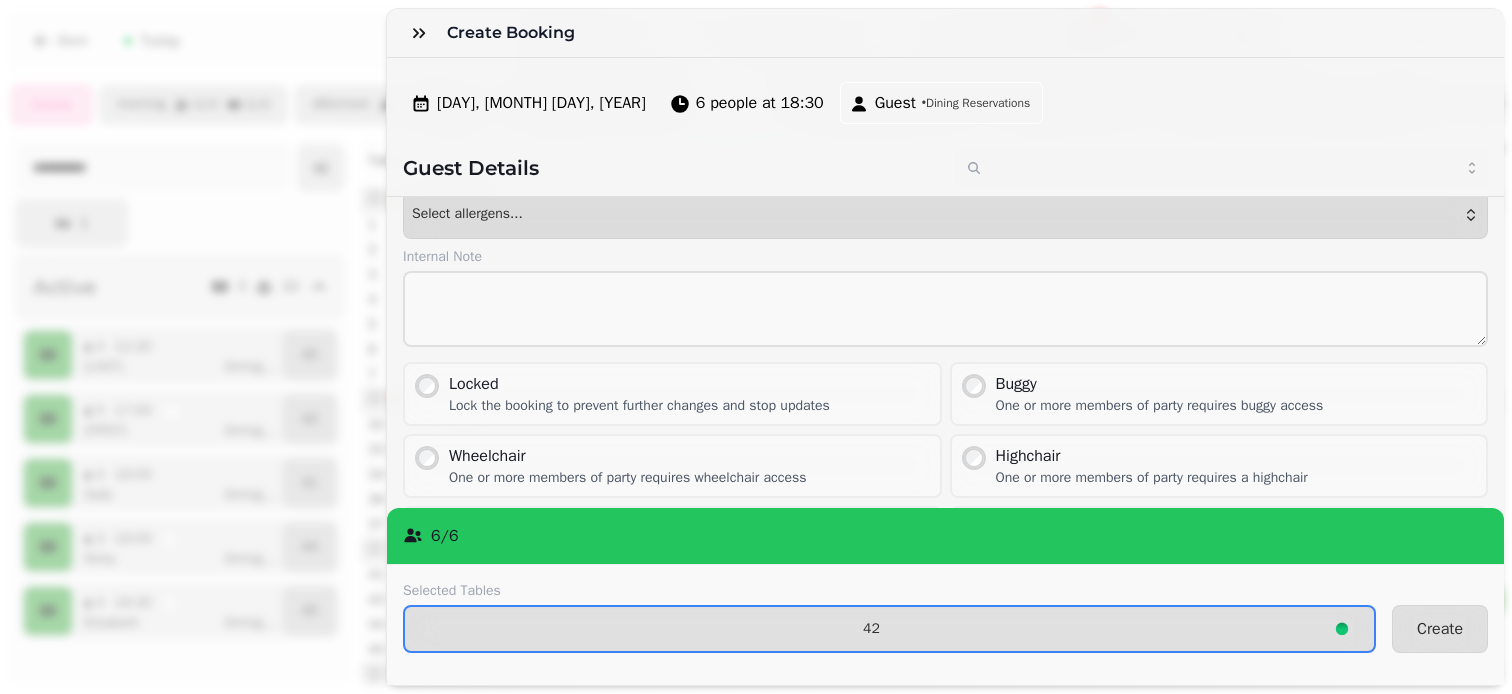 scroll, scrollTop: 184, scrollLeft: 0, axis: vertical 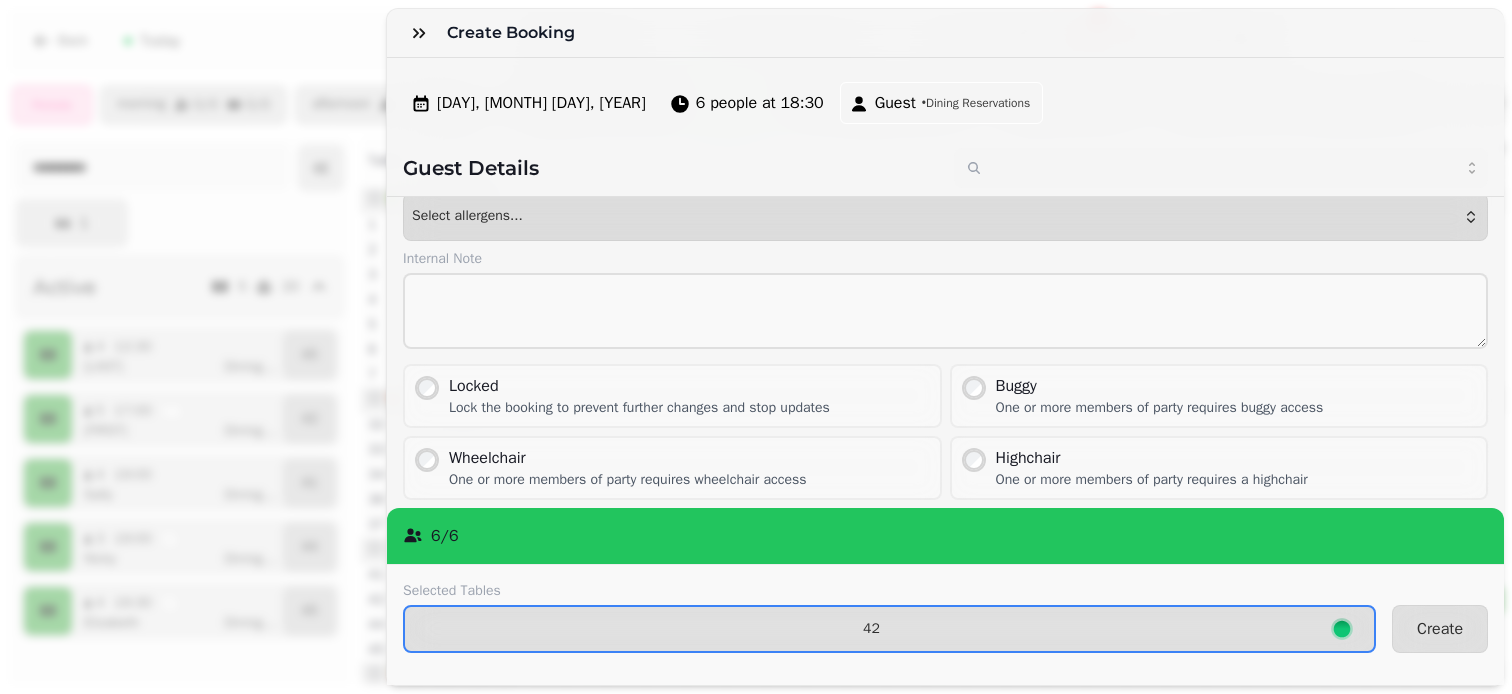 type on "**********" 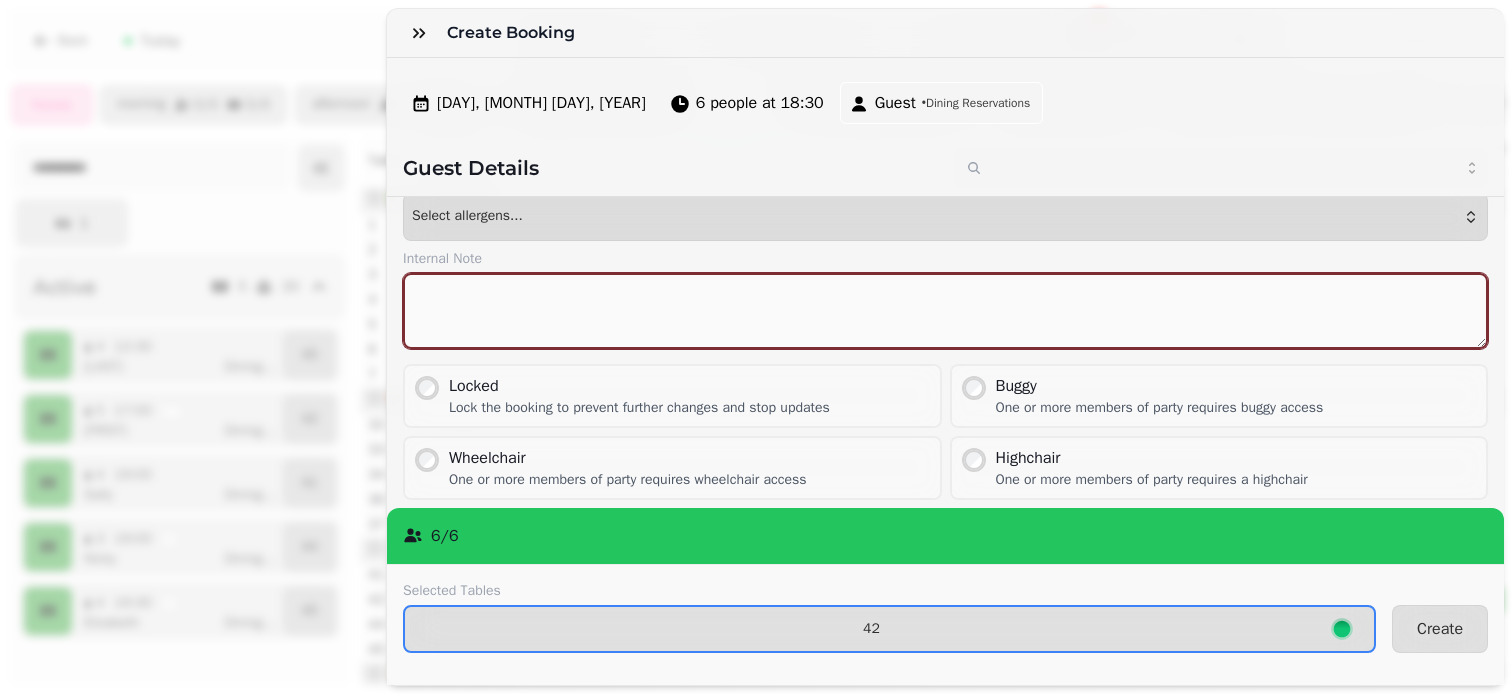 click at bounding box center [945, 311] 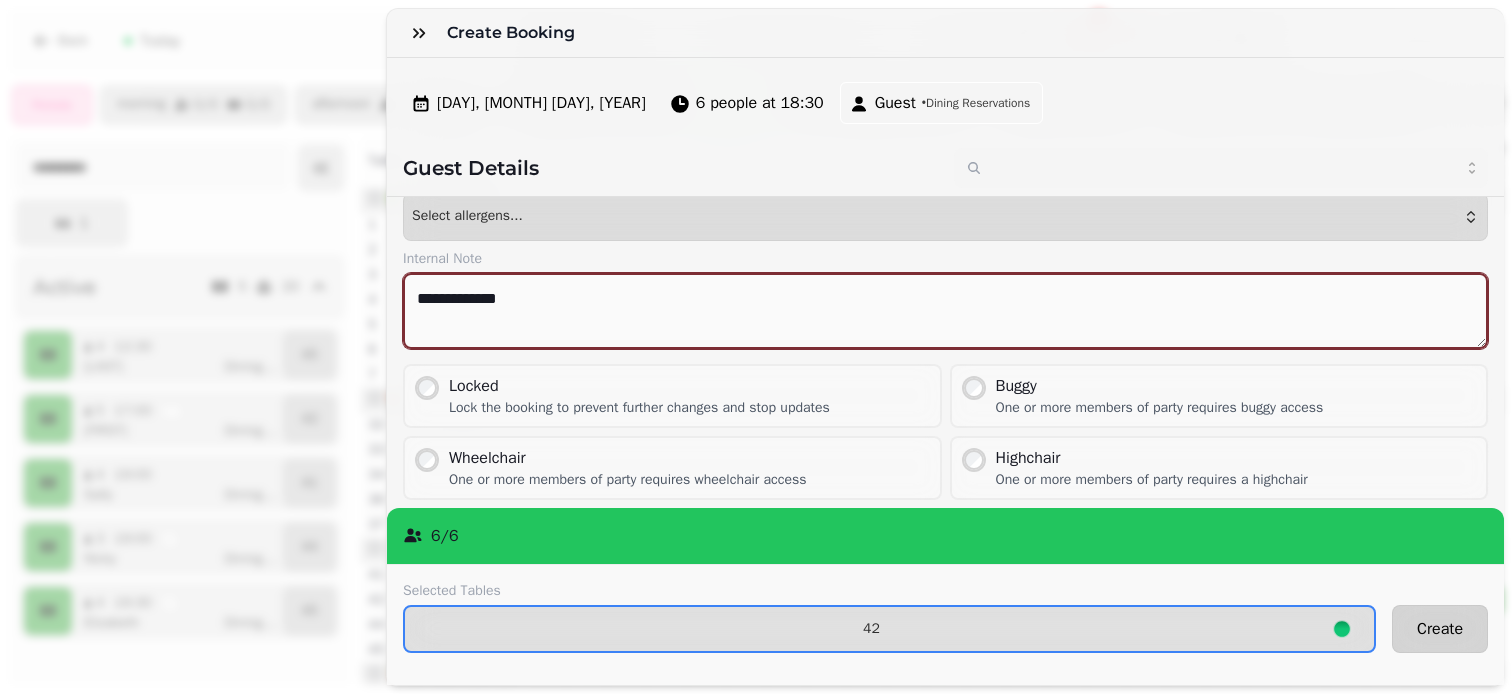 type on "**********" 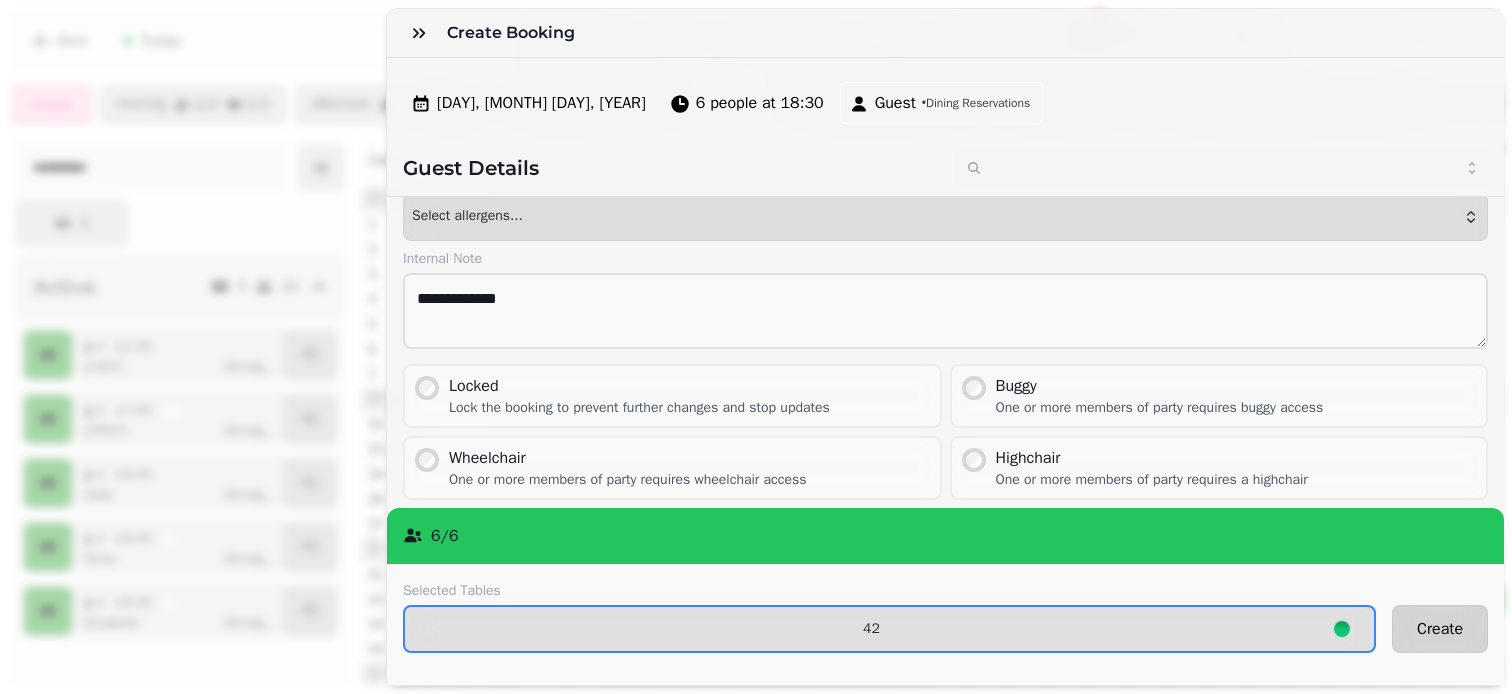 click on "Create" at bounding box center (1440, 629) 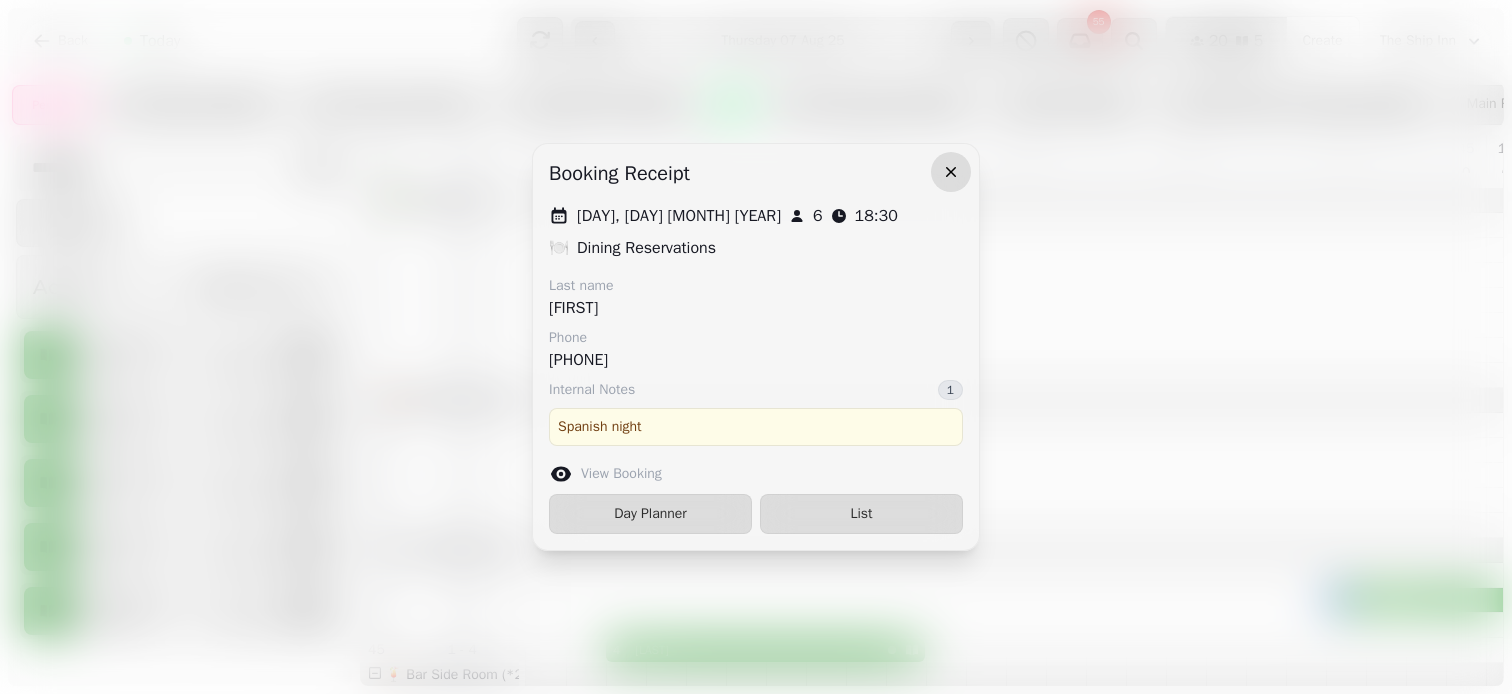 click 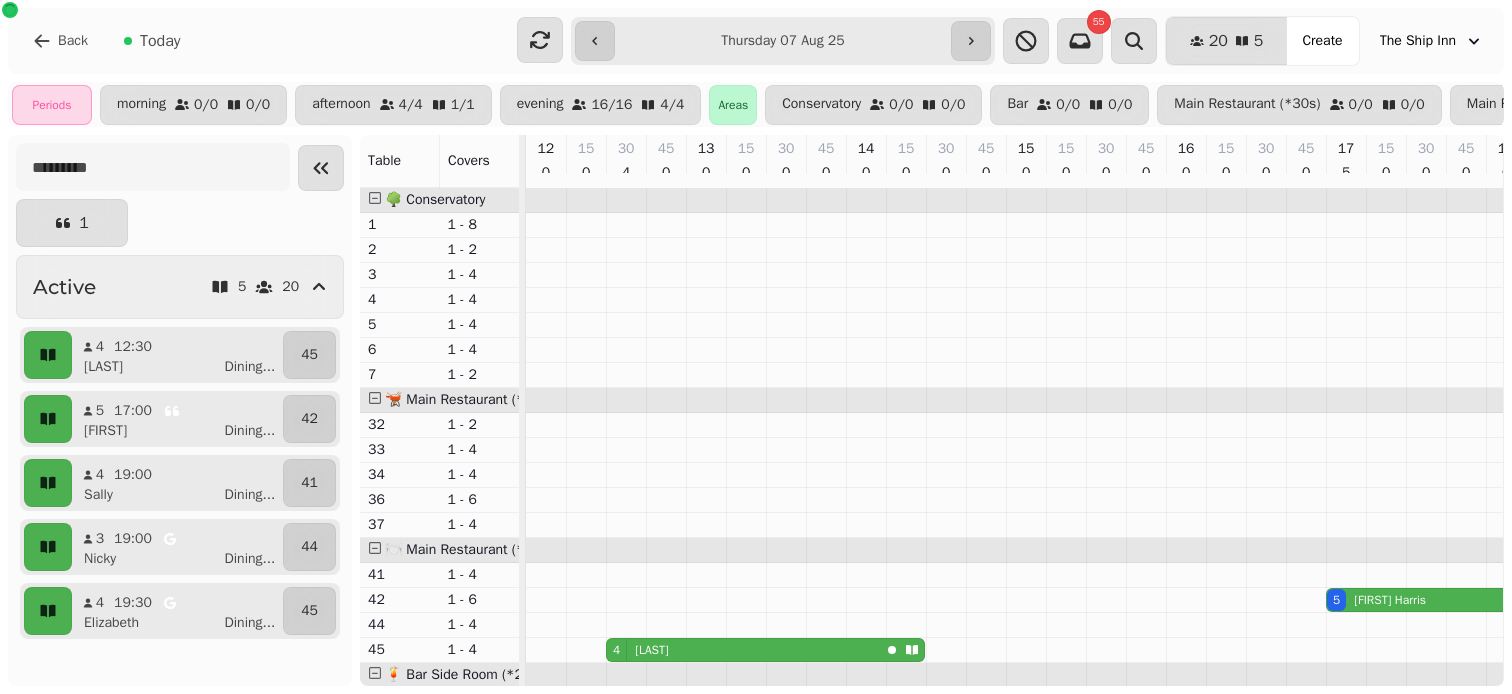 click on "**********" at bounding box center [782, 41] 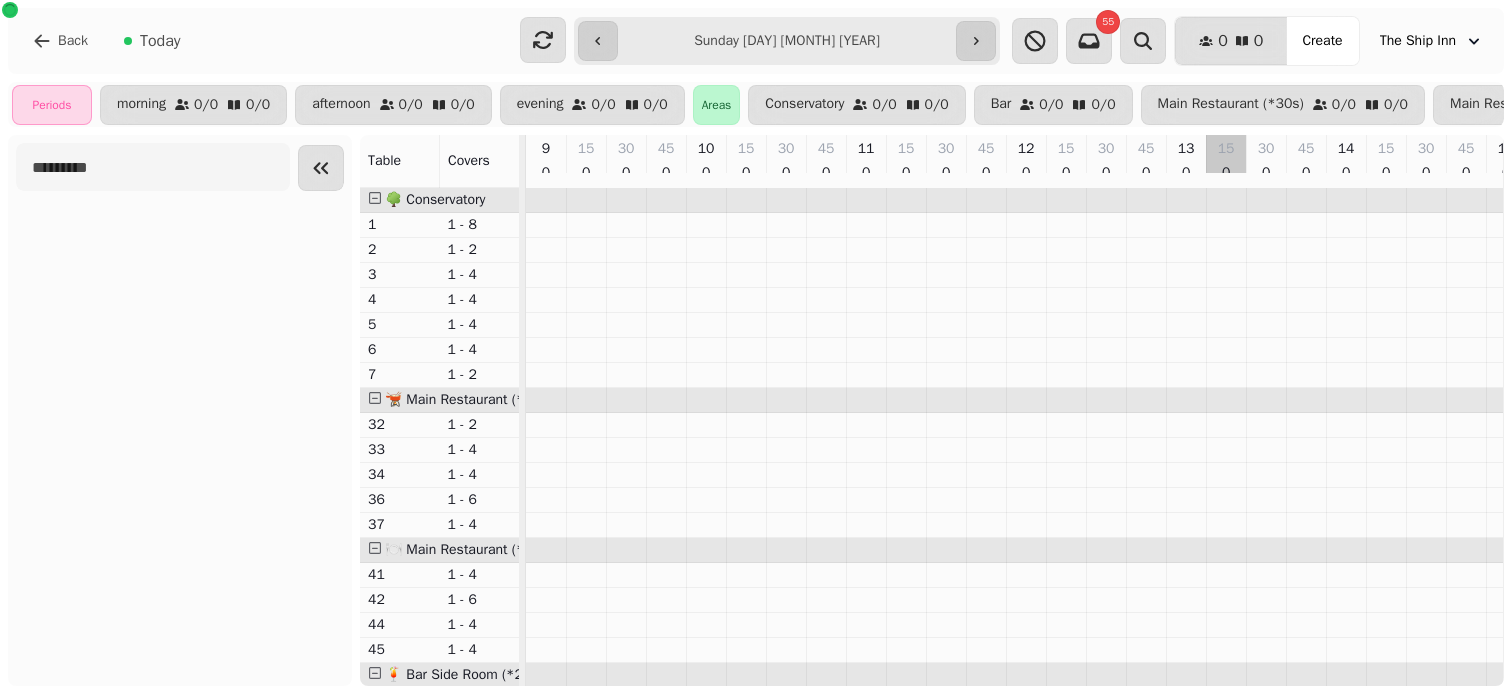 scroll, scrollTop: 0, scrollLeft: 446, axis: horizontal 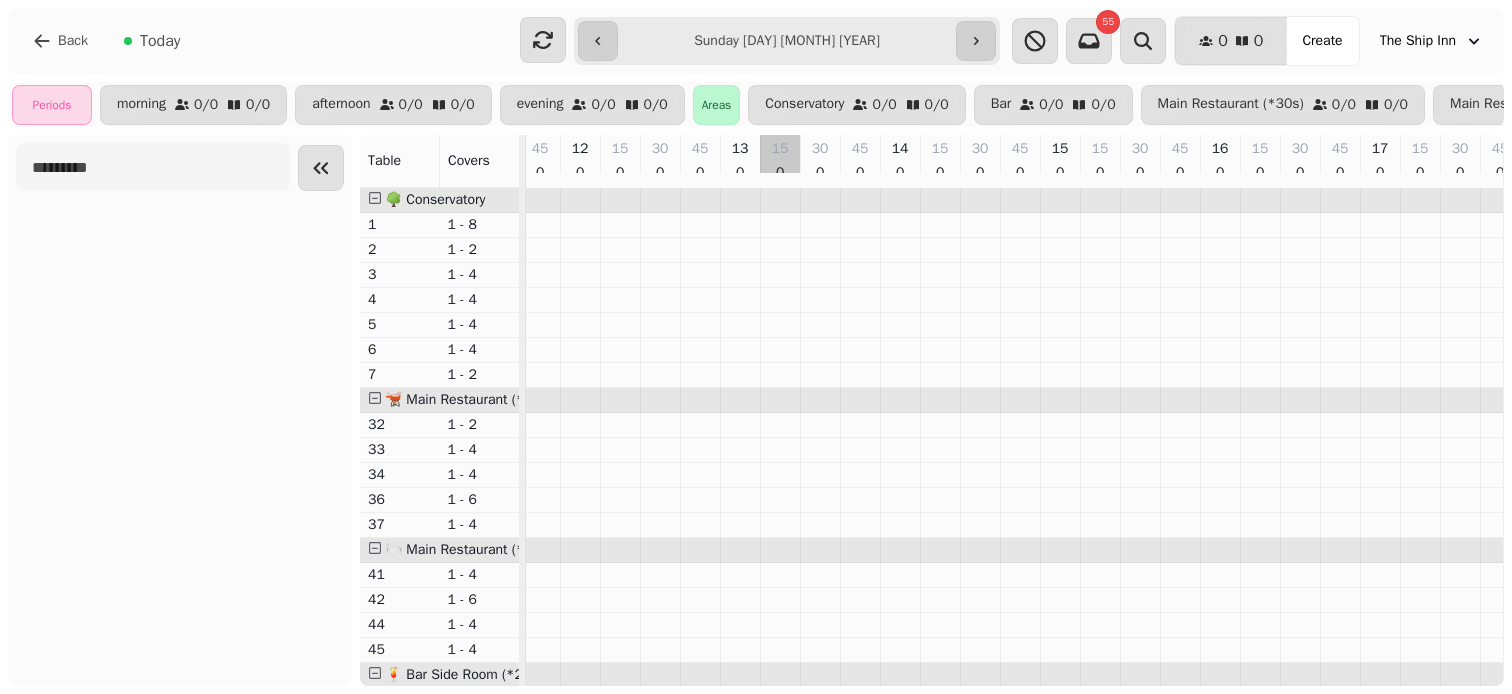 type on "**********" 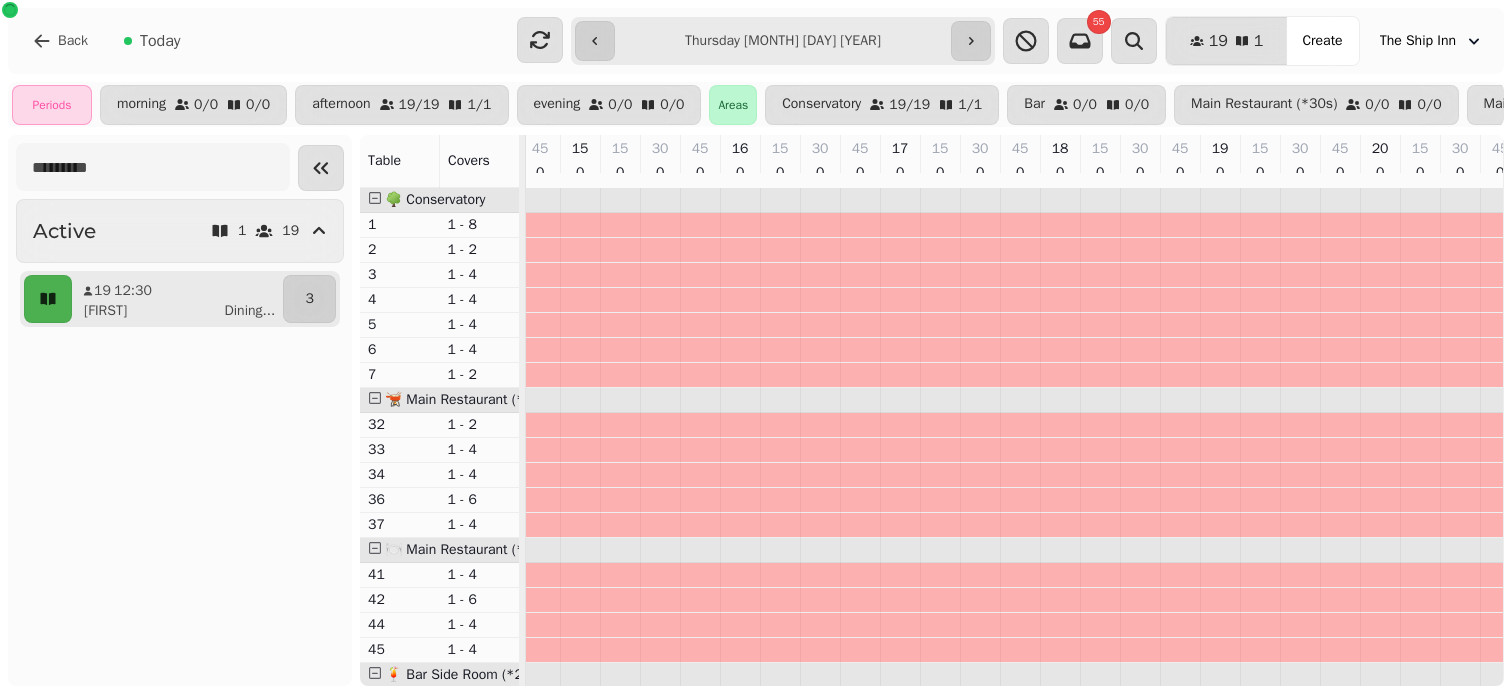 scroll, scrollTop: 0, scrollLeft: 0, axis: both 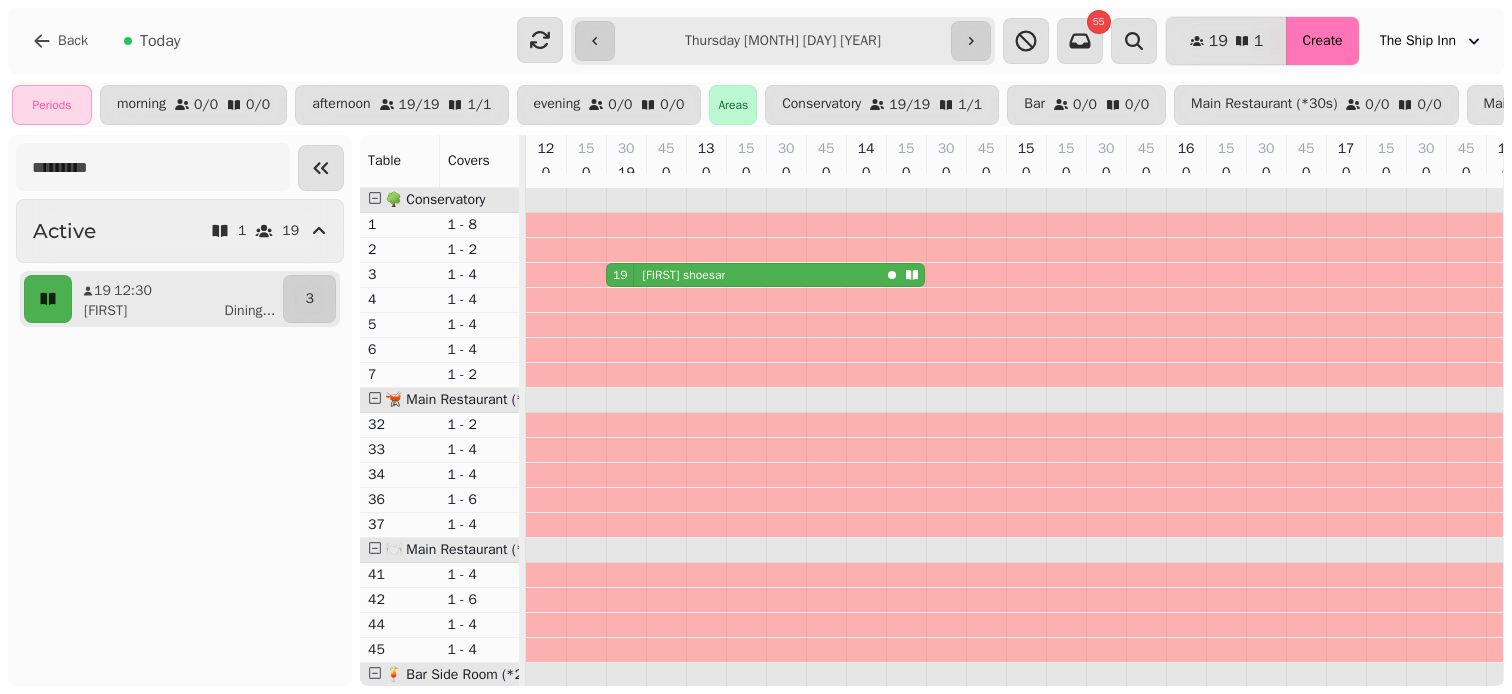 click on "Create" at bounding box center (1322, 41) 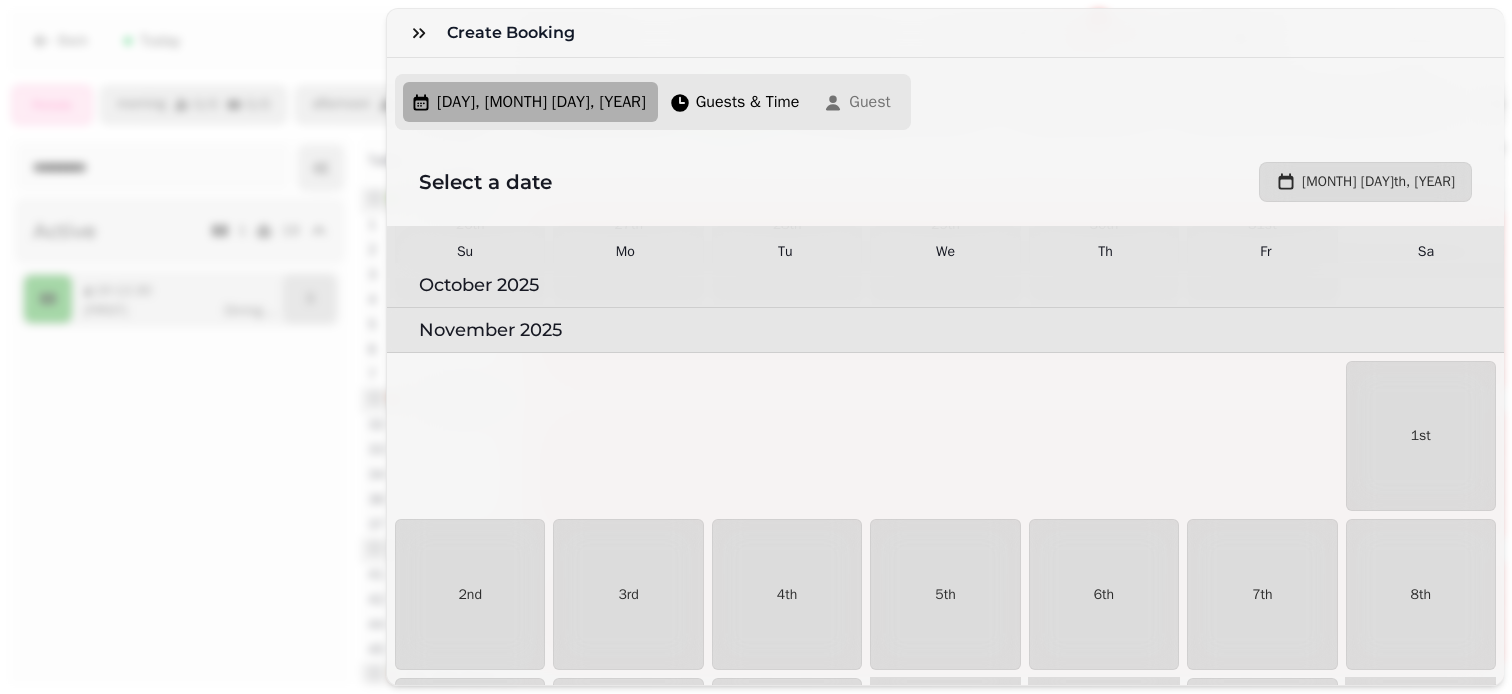 scroll, scrollTop: 4035, scrollLeft: 0, axis: vertical 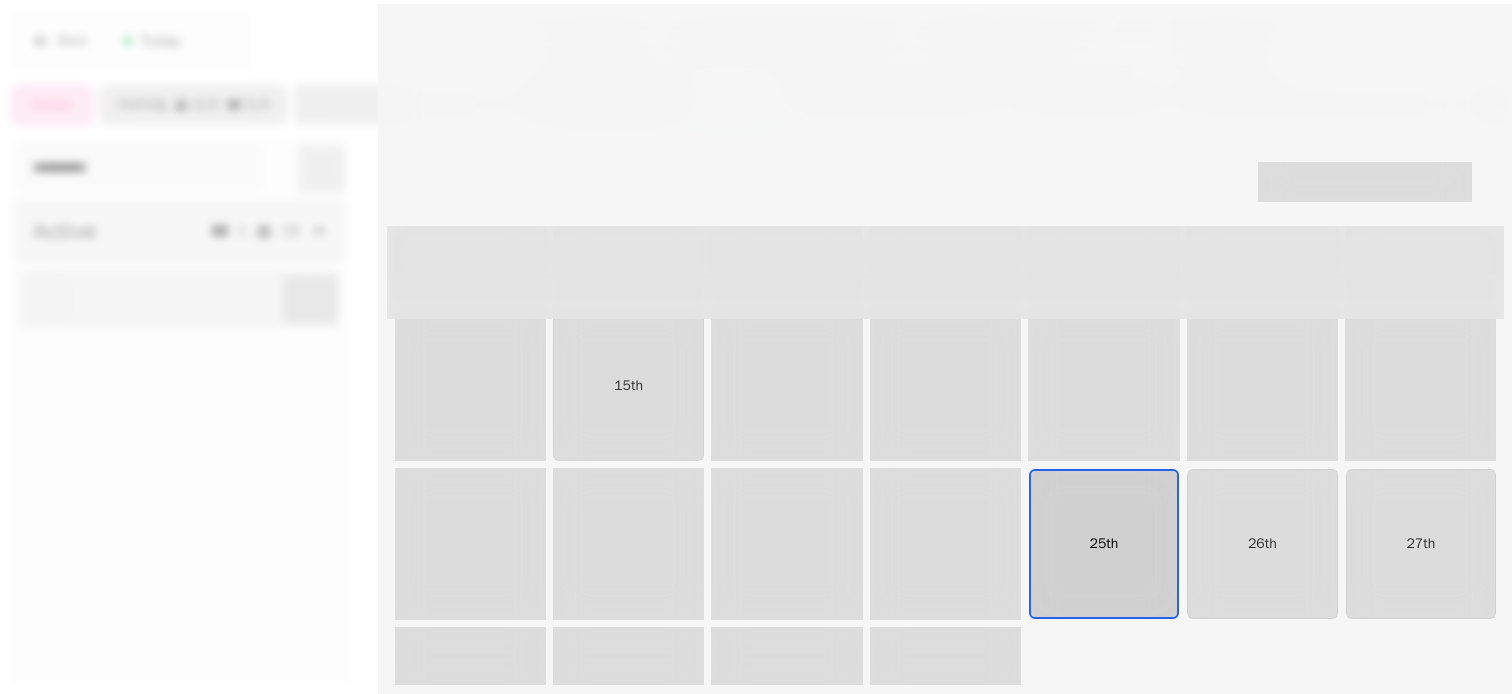 click on "25th" at bounding box center (1104, 544) 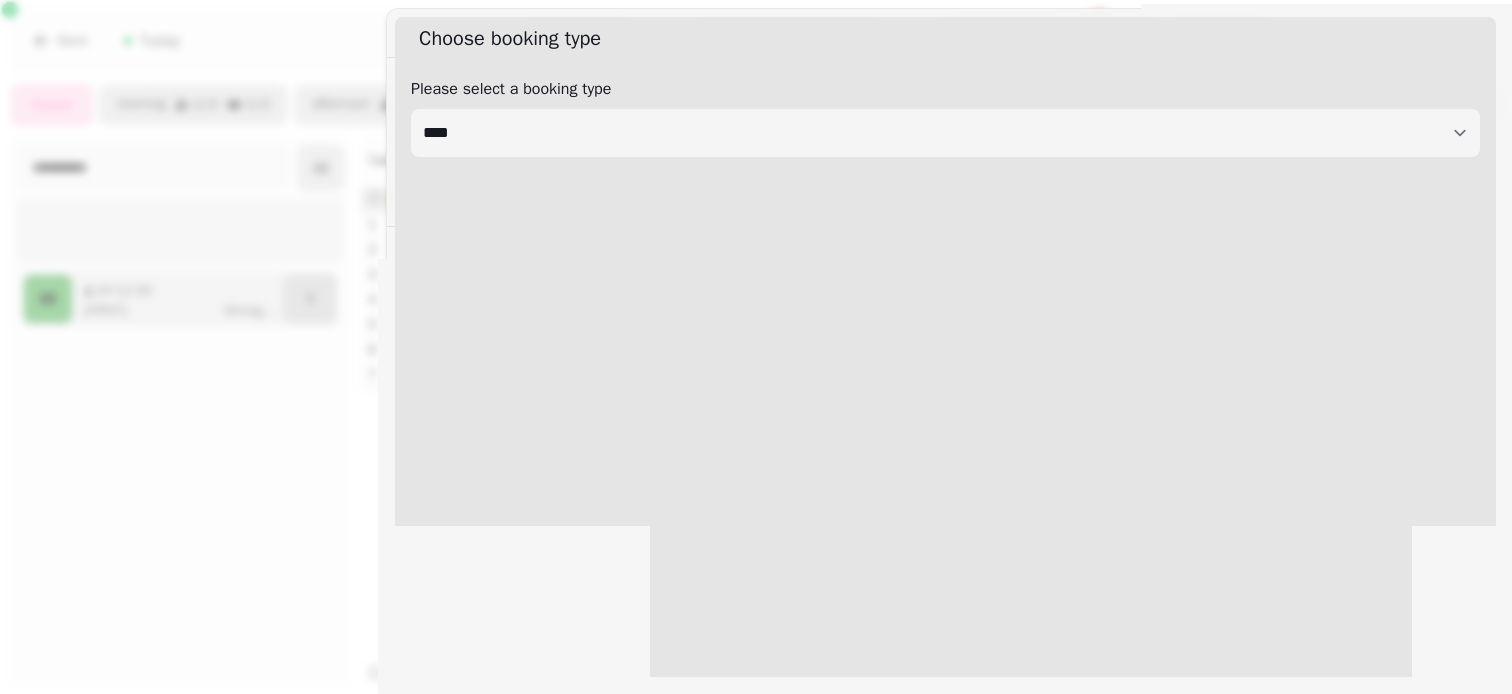select on "****" 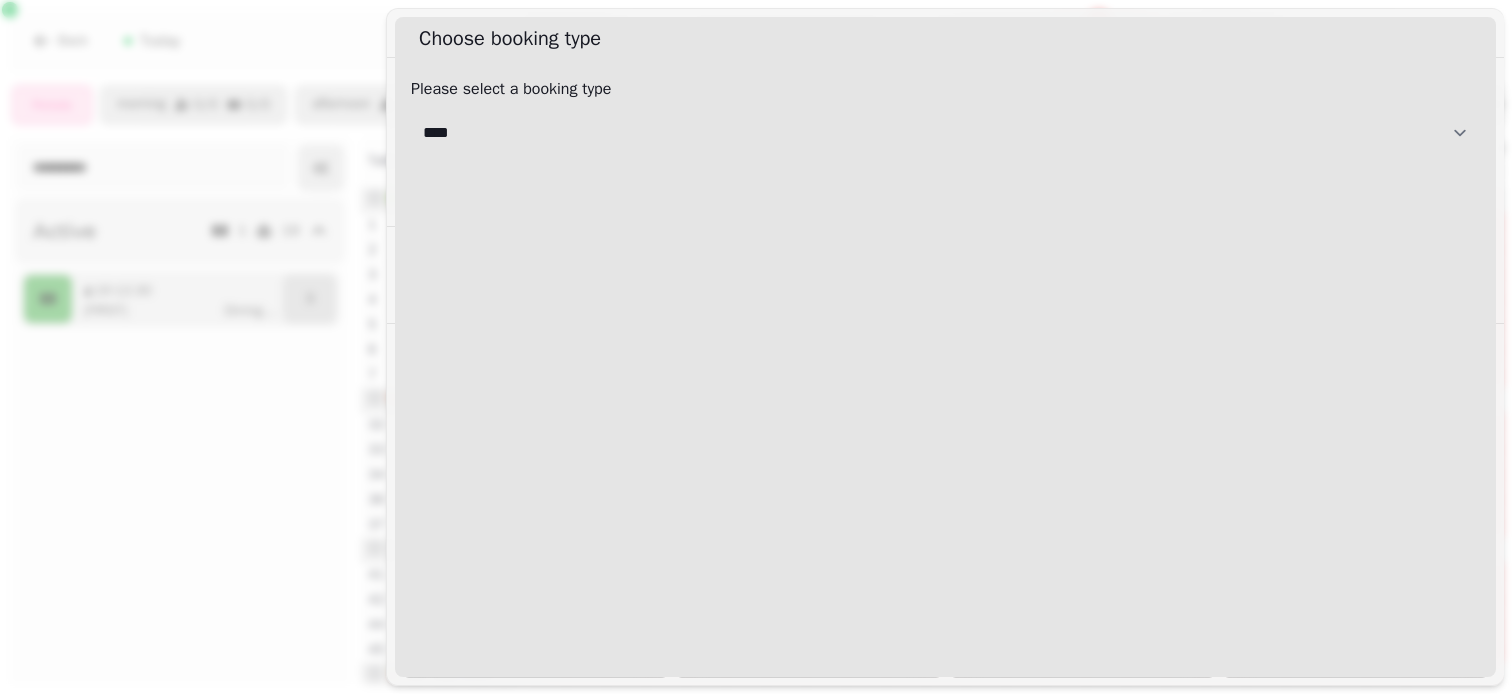 click on "**********" at bounding box center (945, 133) 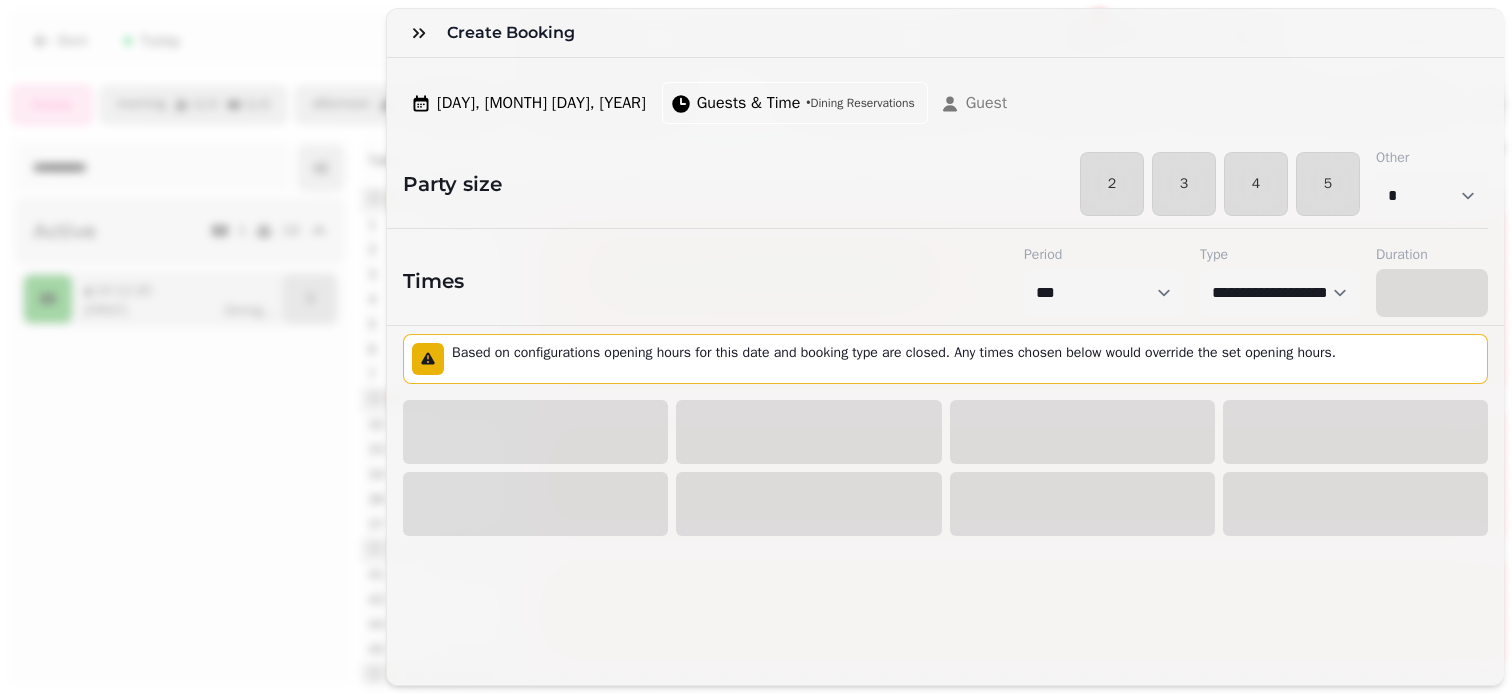 select on "****" 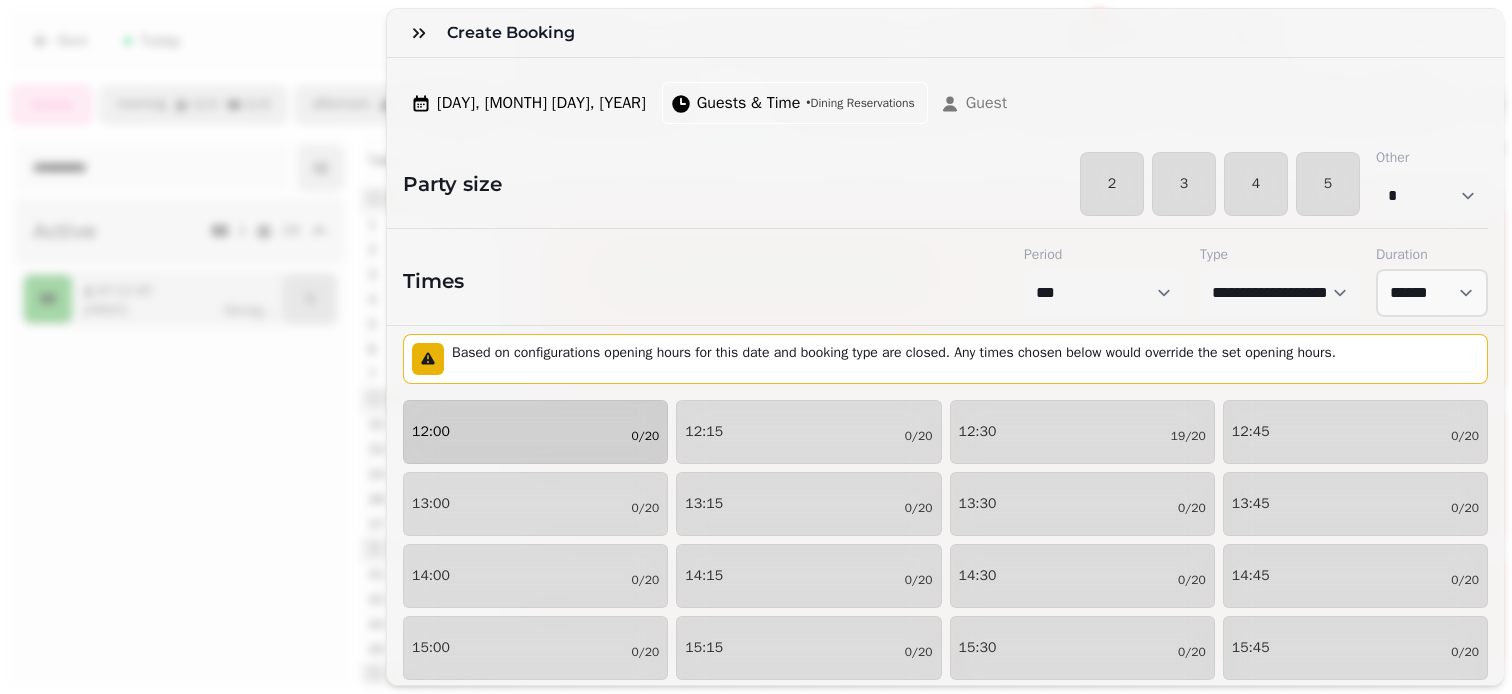 click on "12:00 0/20" at bounding box center [535, 432] 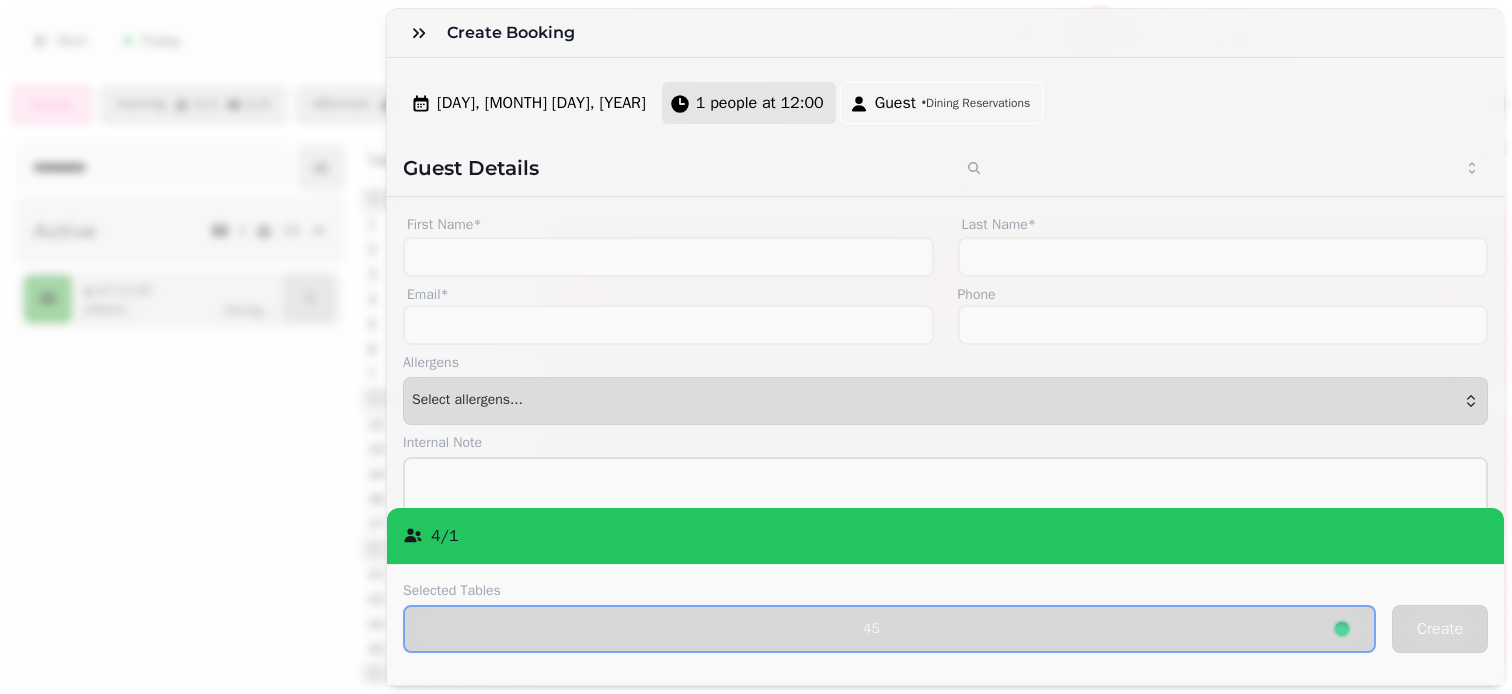 click on "1 people at 12:00" at bounding box center [760, 103] 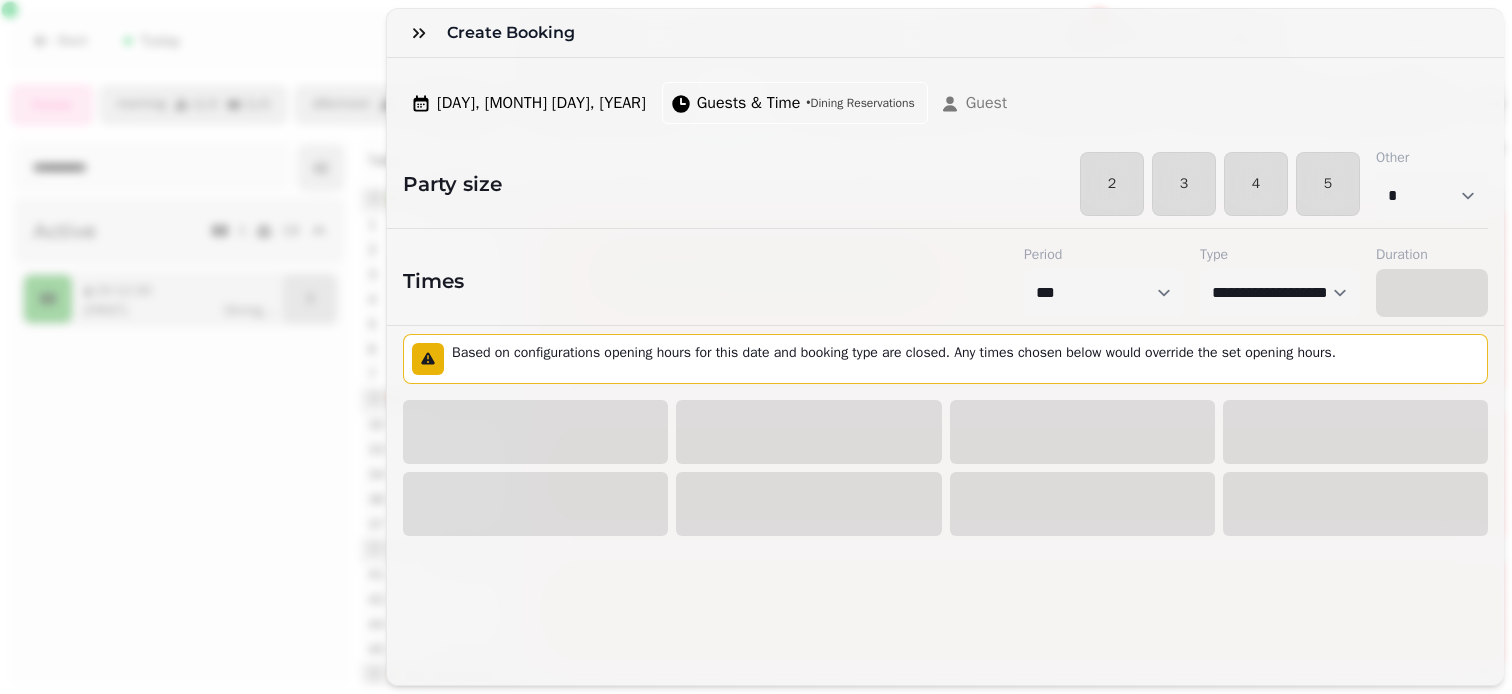 select on "****" 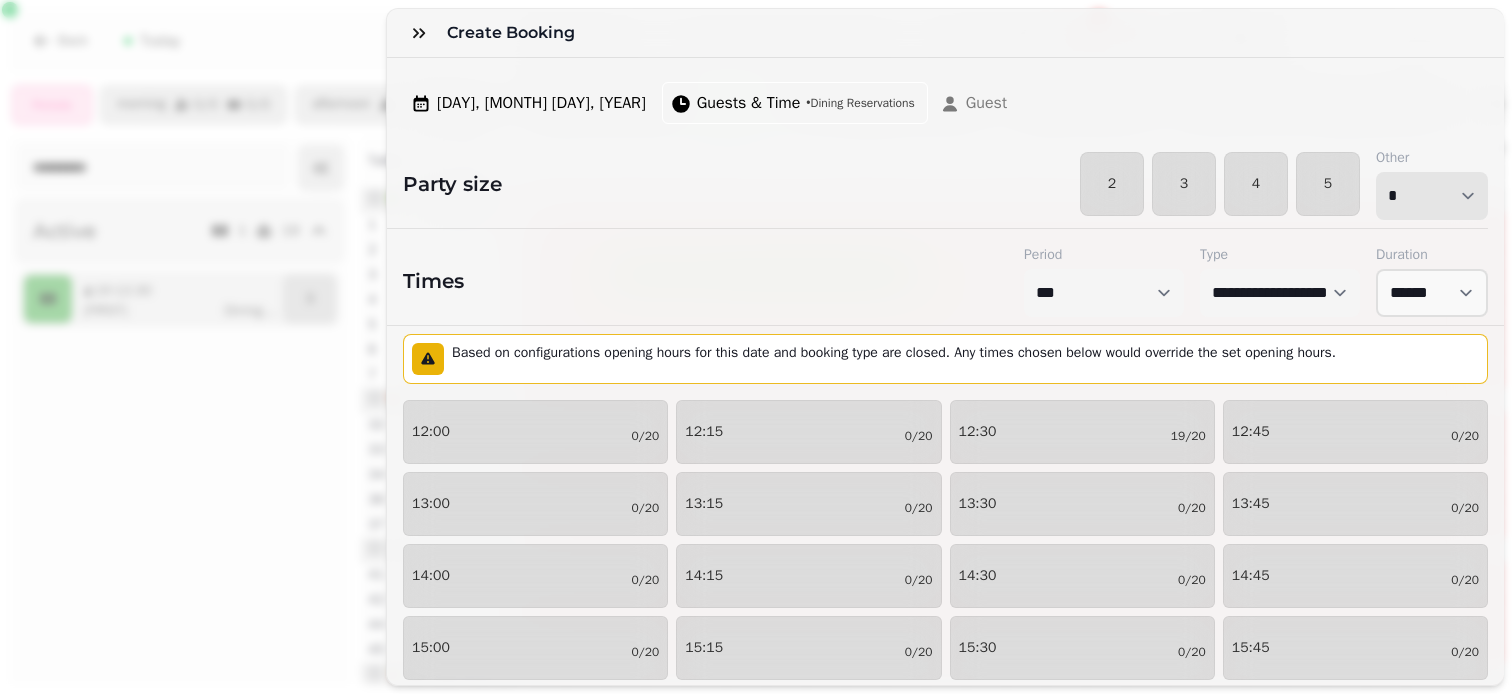 click on "* * * * * * * * * ** ** ** ** ** ** ** ** ** ** ** ** ** ** ** ** ** ** ** ** ** ** ** ** ** ** ** ** ** ** ** ** ** ** ** ** ** ** ** ** ** ** ** ** ** ** ** ** ** ** ** ** ** ** ** ** ** ** ** ** ** ** ** ** ** ** ** ** ** ** ** ** ** ** ** ** ** ** ** ** ** ** ** ** ** ** ** ** ** ** *** *** *** *** *** *** *** *** *** *** *** *** *** *** *** *** *** *** *** *** ***" at bounding box center [1432, 196] 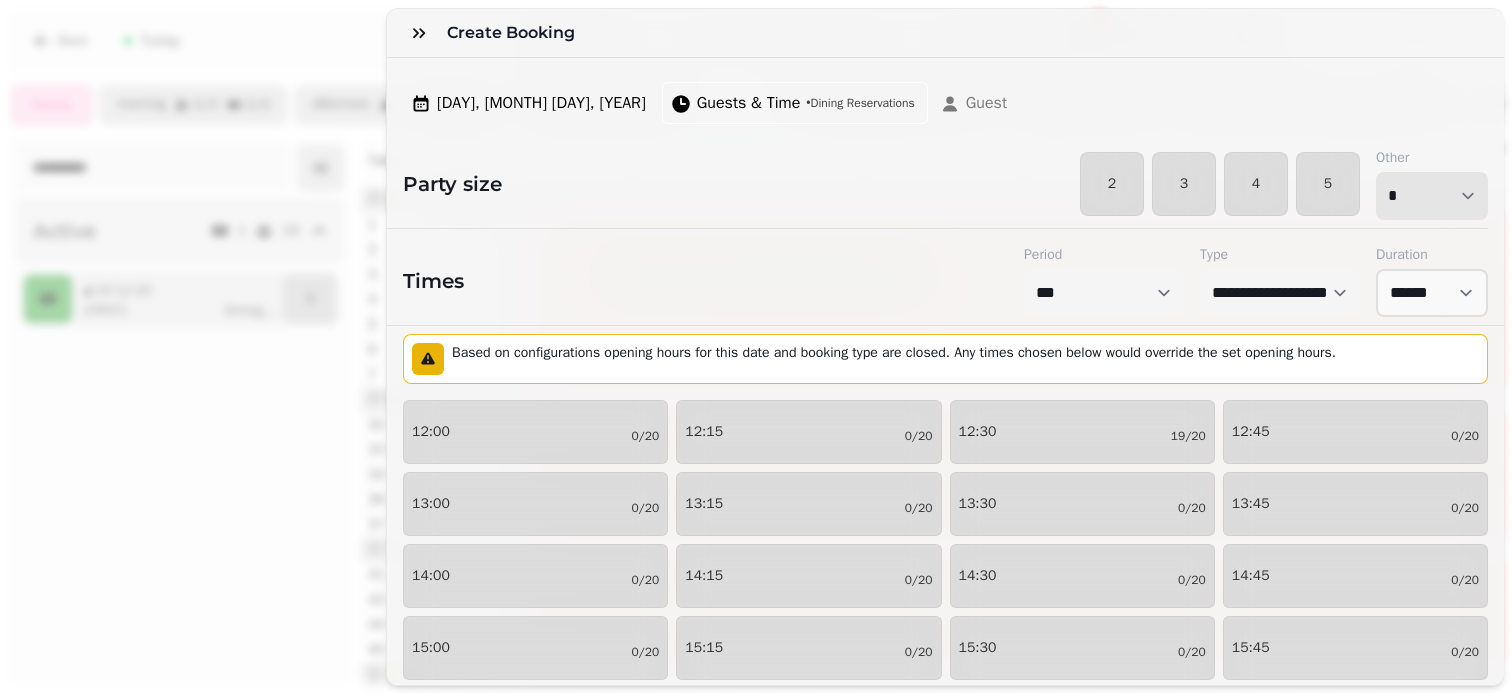 select on "*" 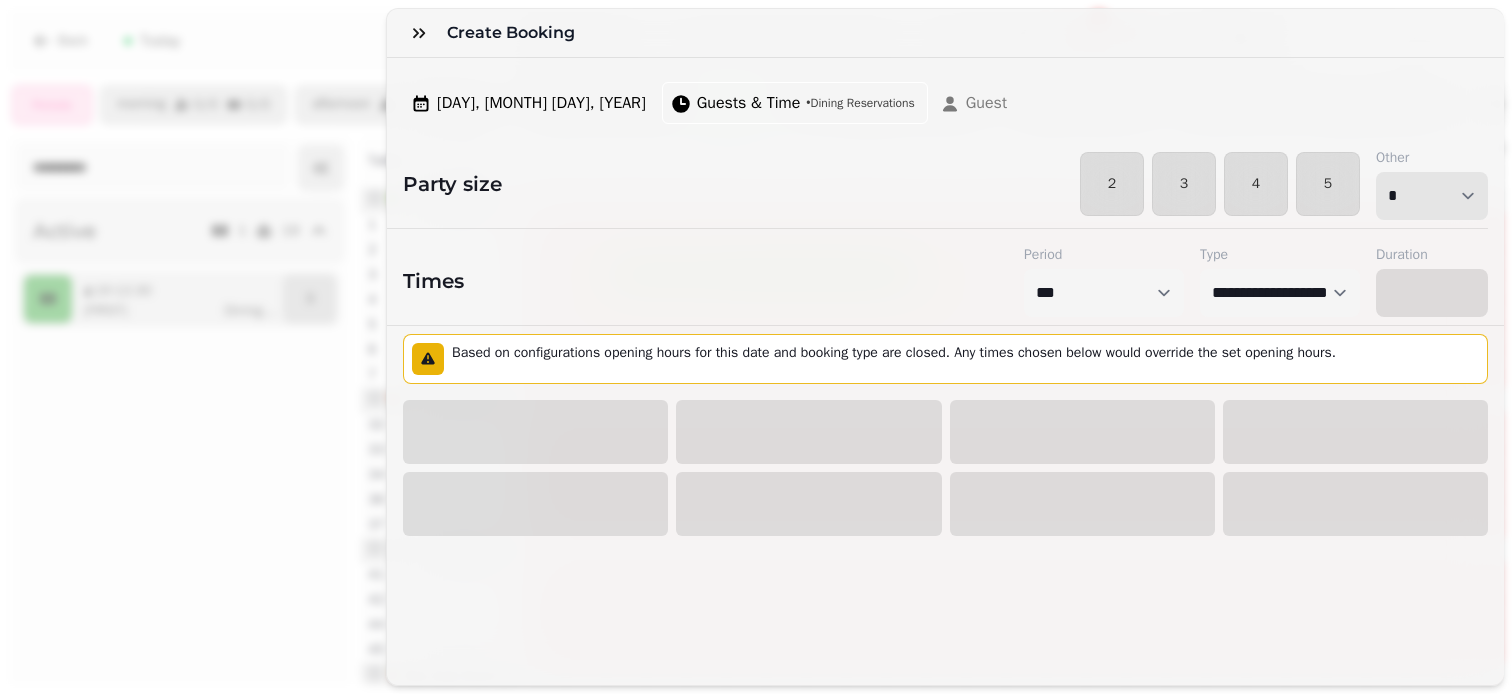 select on "****" 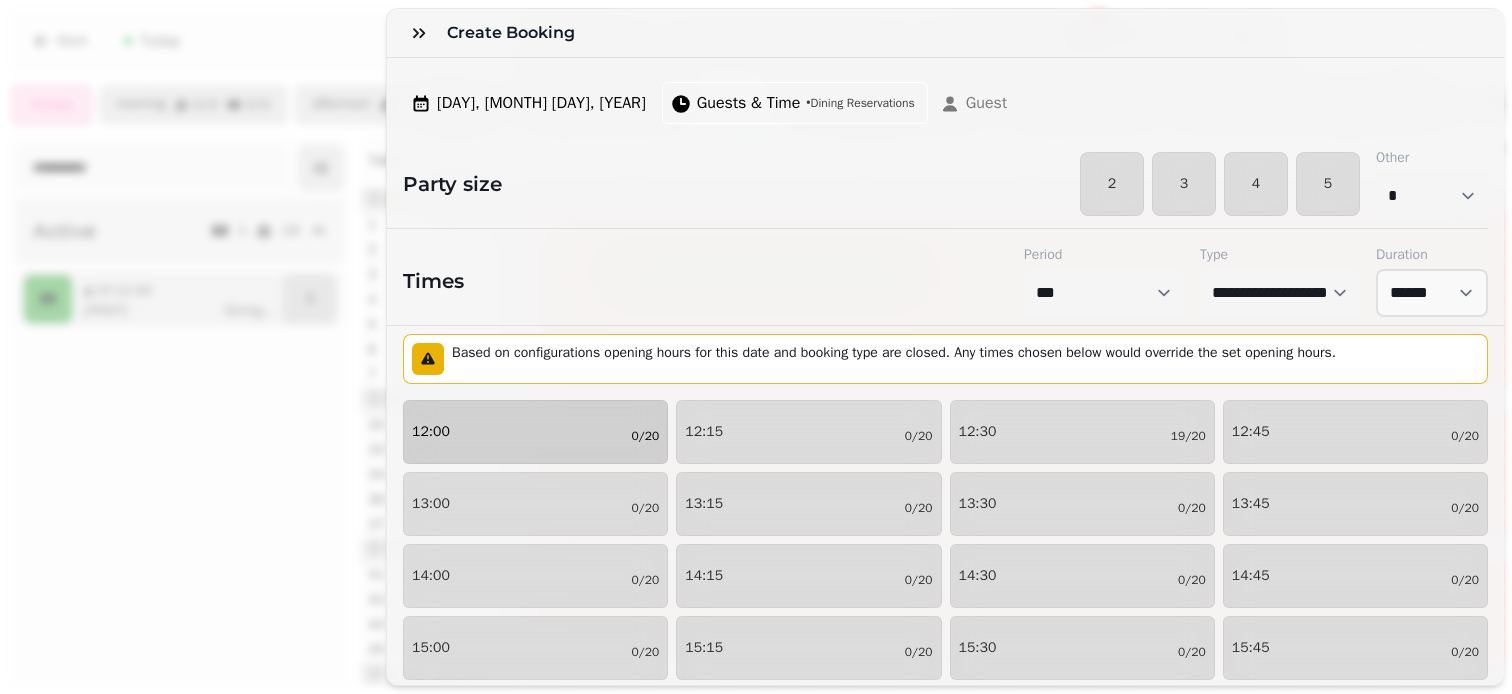 click on "12:00 0/20" at bounding box center (535, 432) 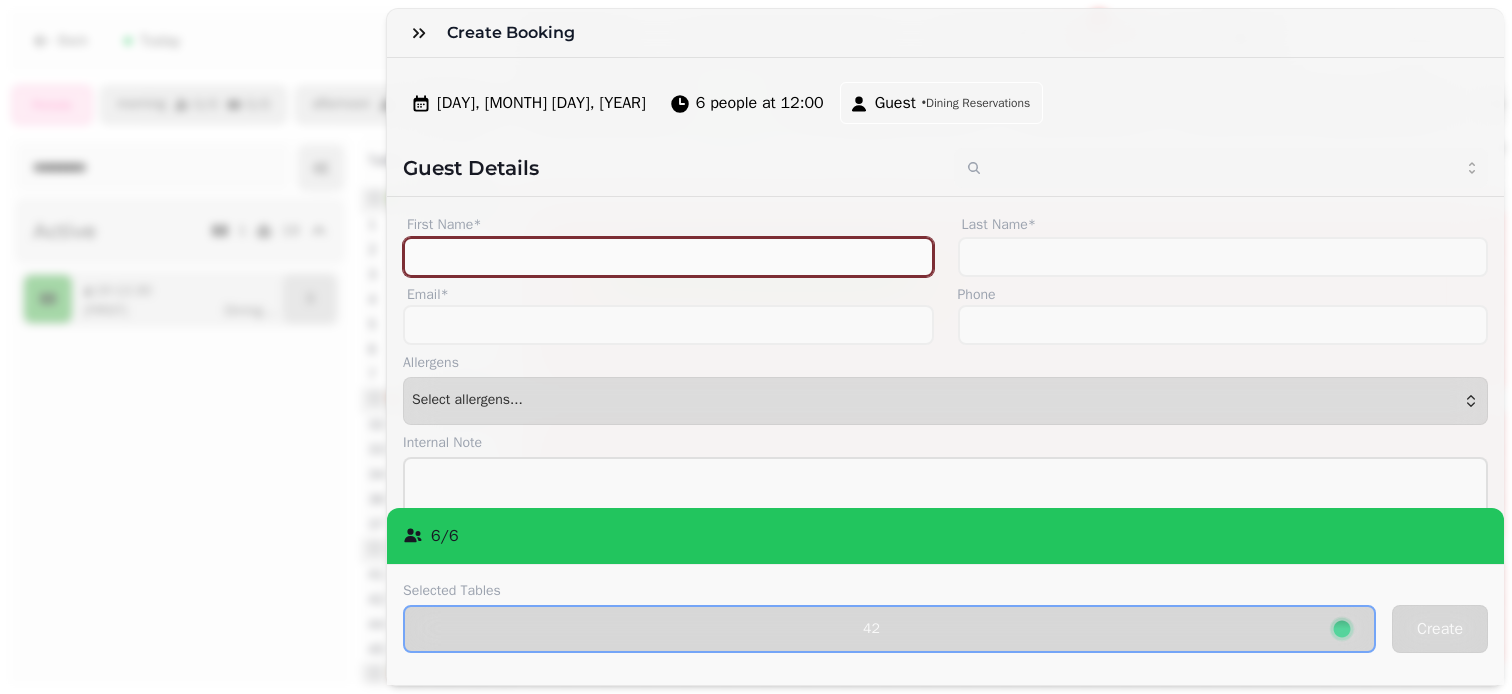 click on "First Name*" at bounding box center (668, 257) 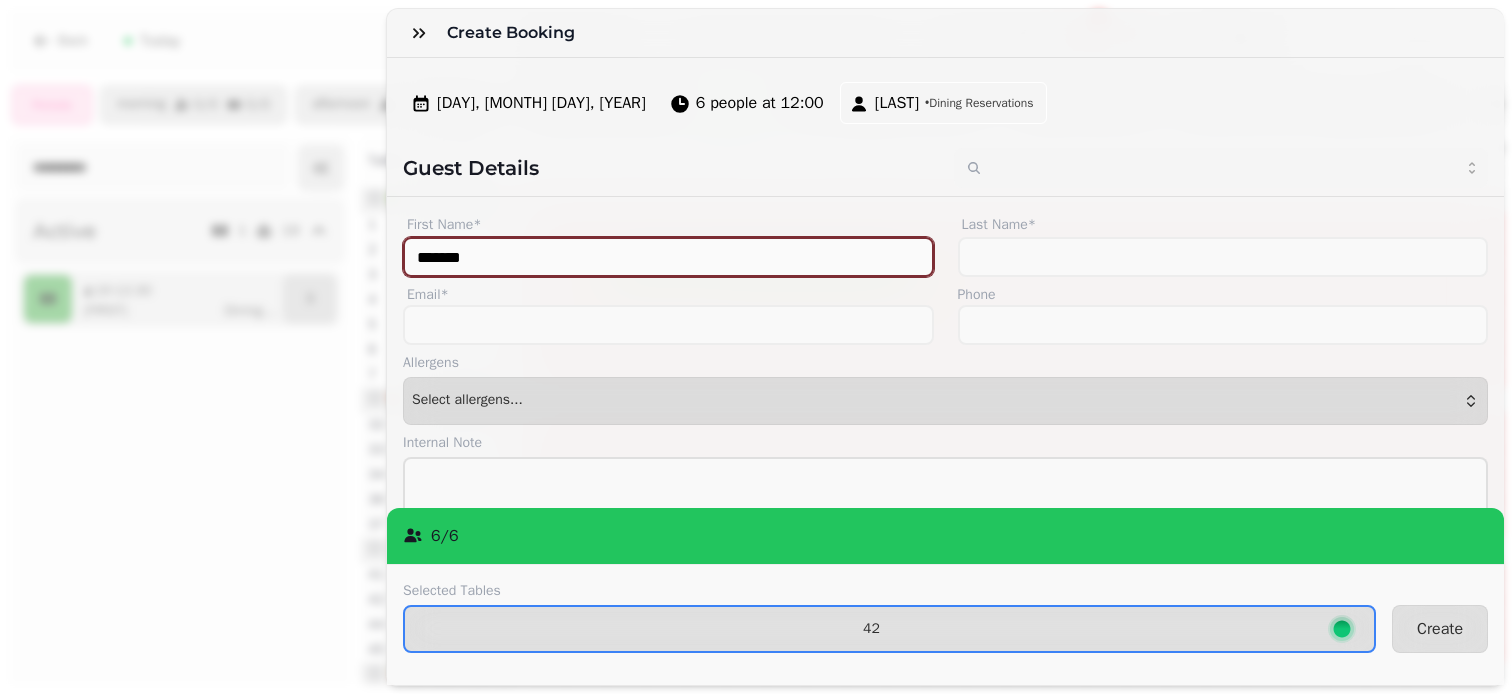 type on "*******" 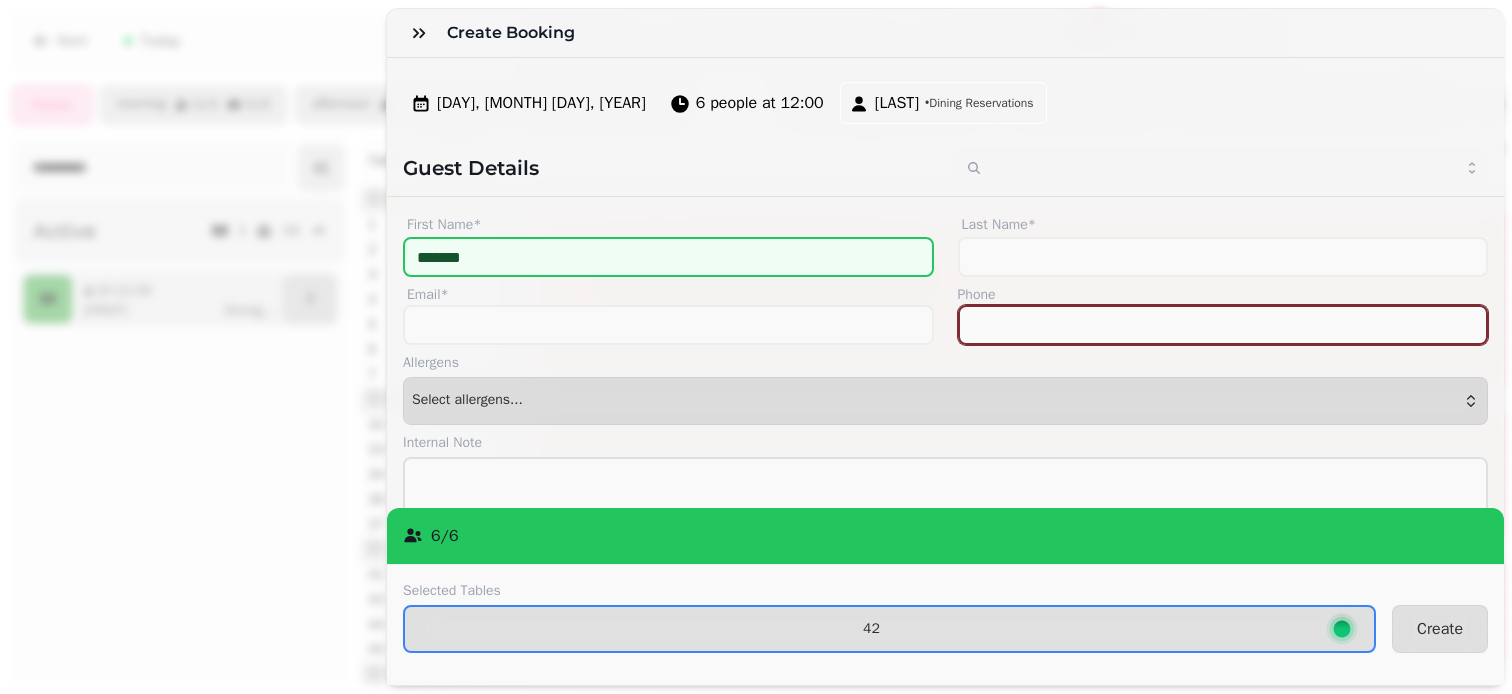 click on "Phone" at bounding box center [1223, 325] 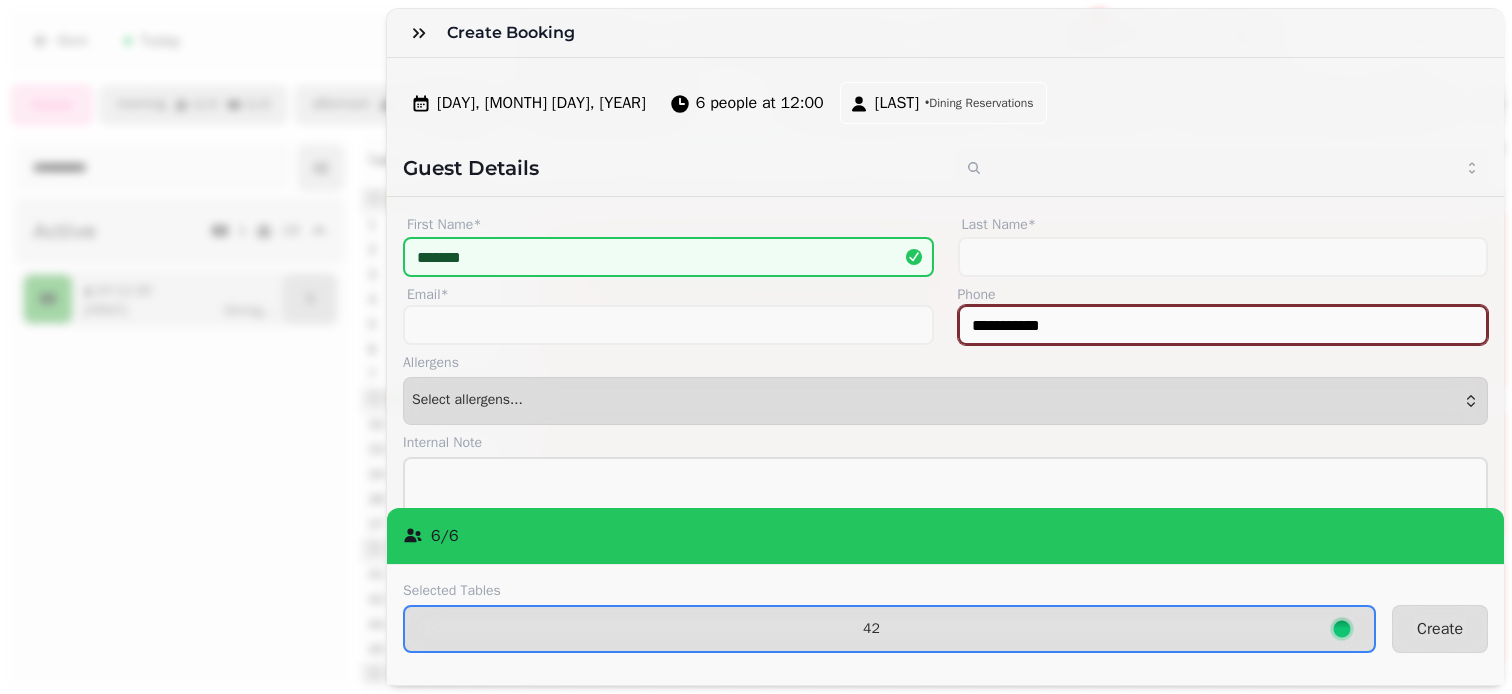 type on "**********" 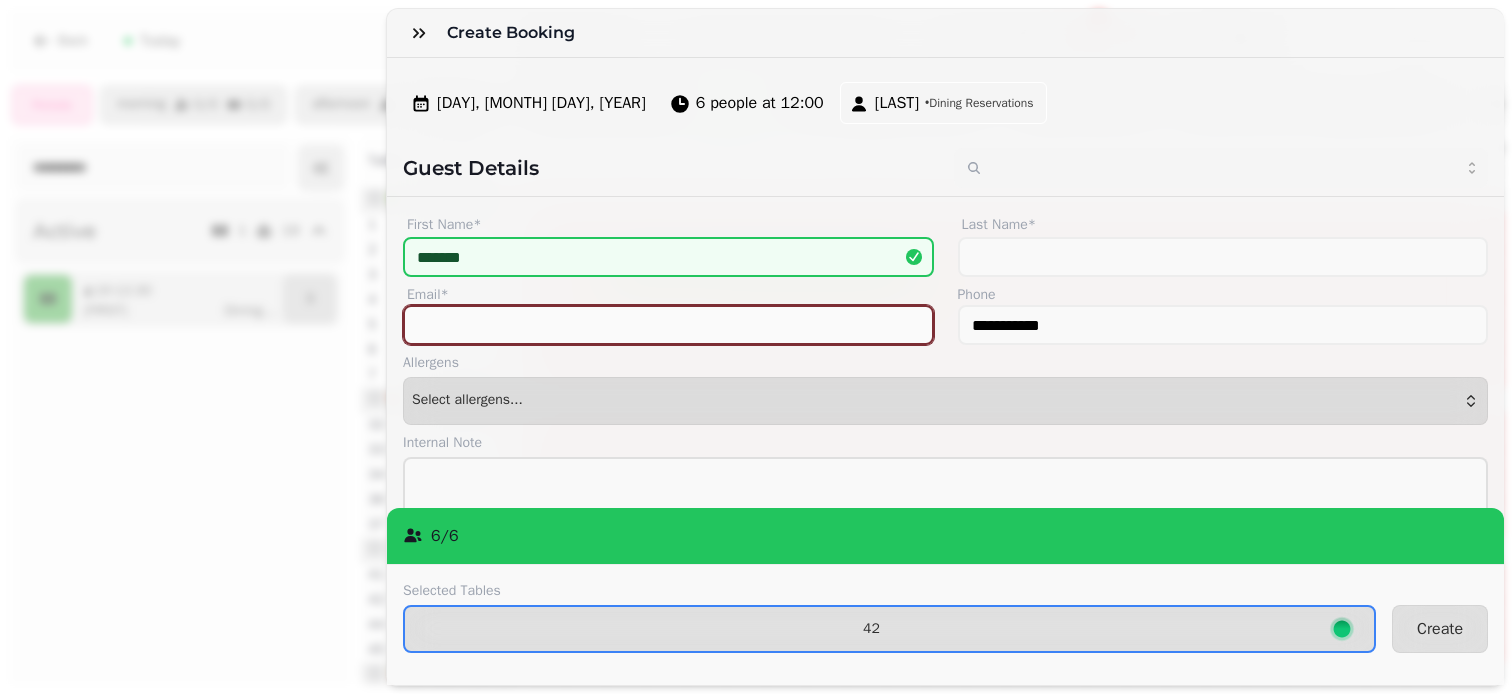 click on "Email*" at bounding box center [668, 325] 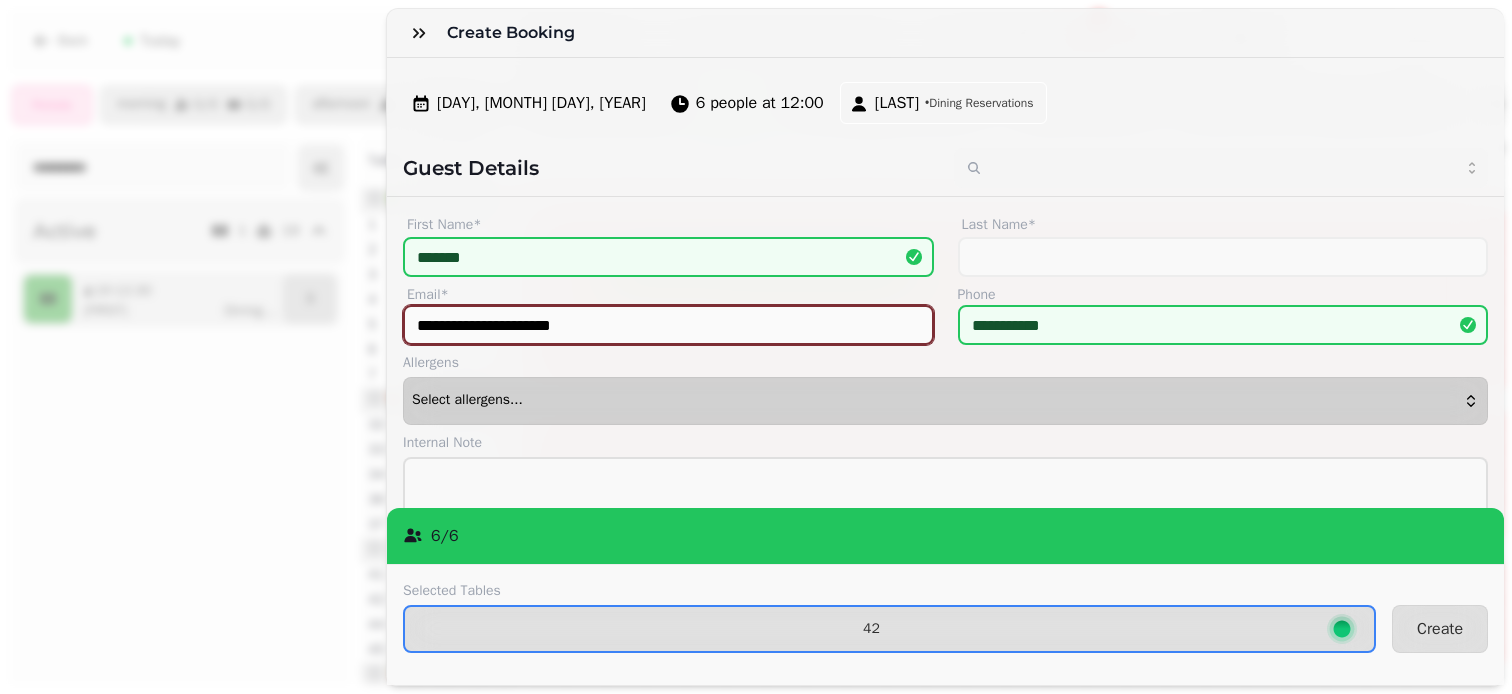 scroll, scrollTop: 304, scrollLeft: 0, axis: vertical 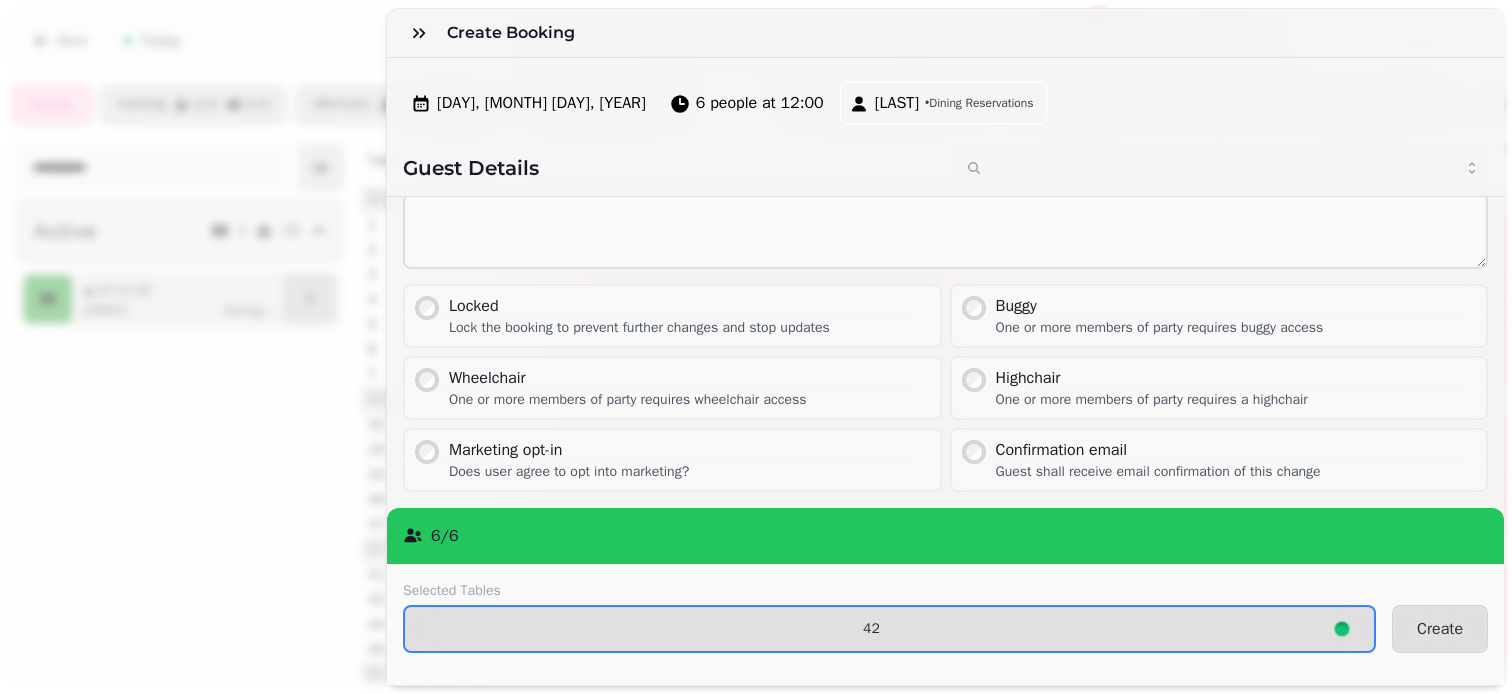 type on "**********" 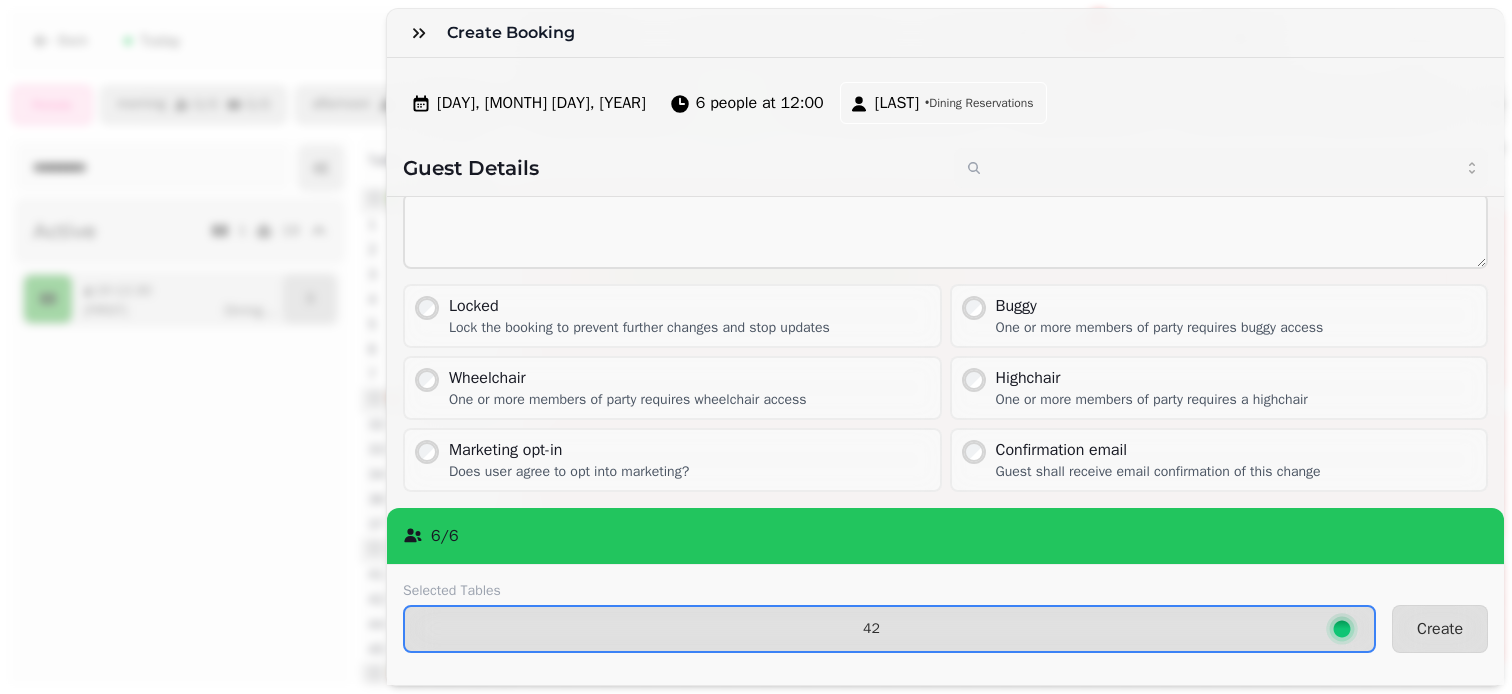 click on "Selected Tables" at bounding box center (889, 591) 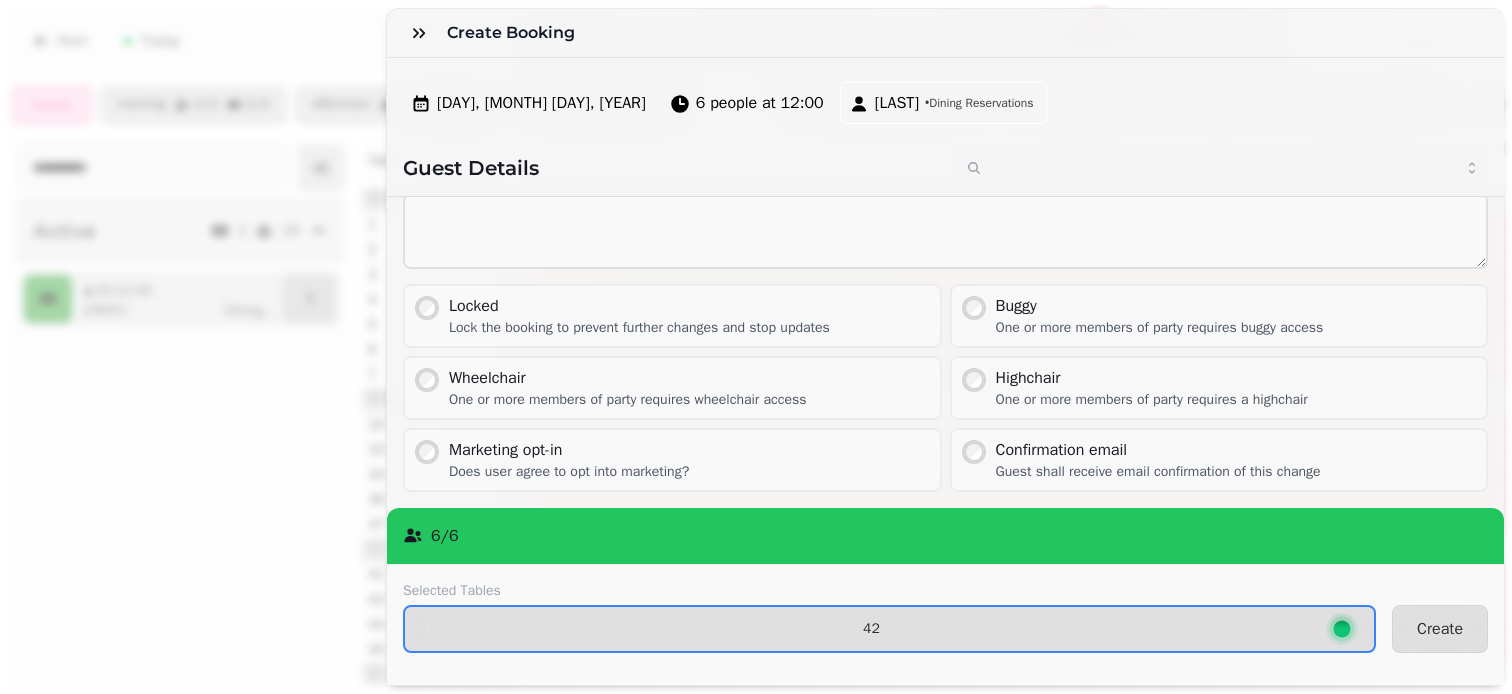 scroll, scrollTop: 176, scrollLeft: 0, axis: vertical 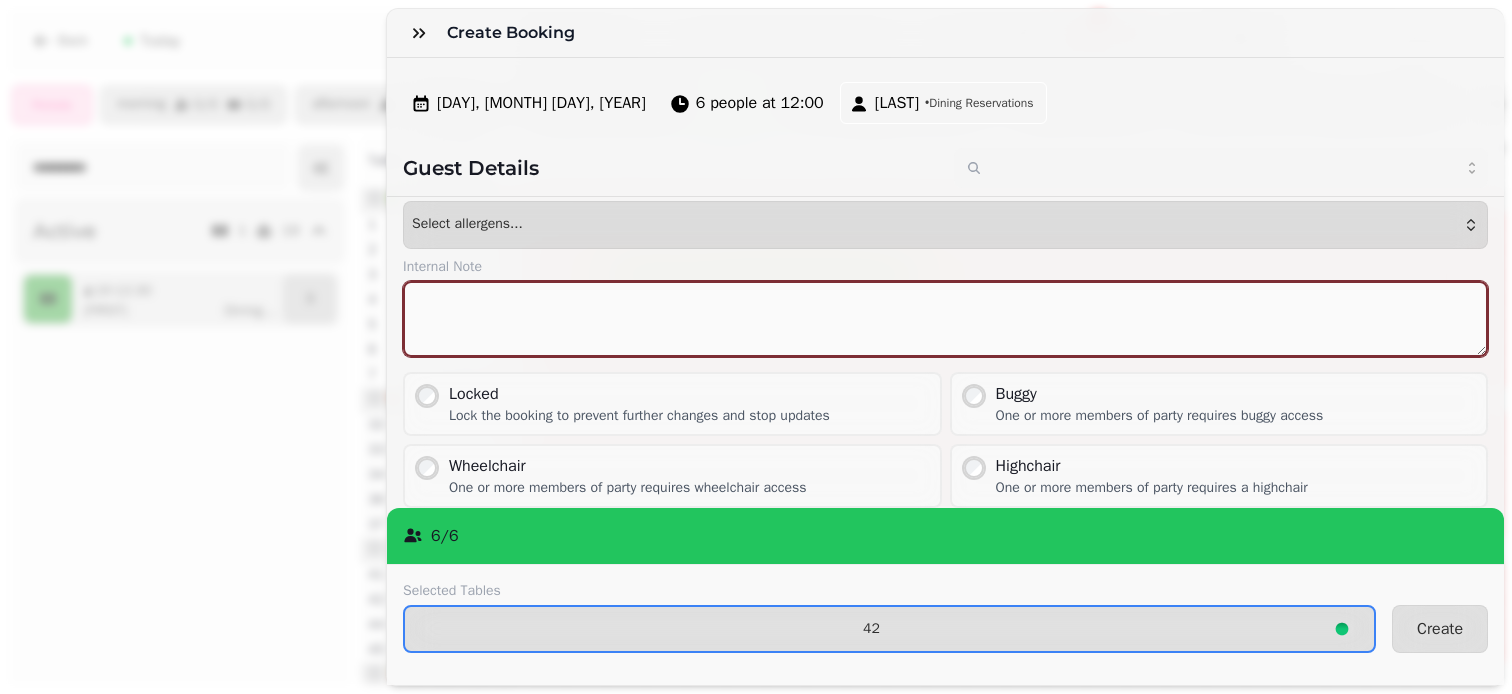 click at bounding box center (945, 319) 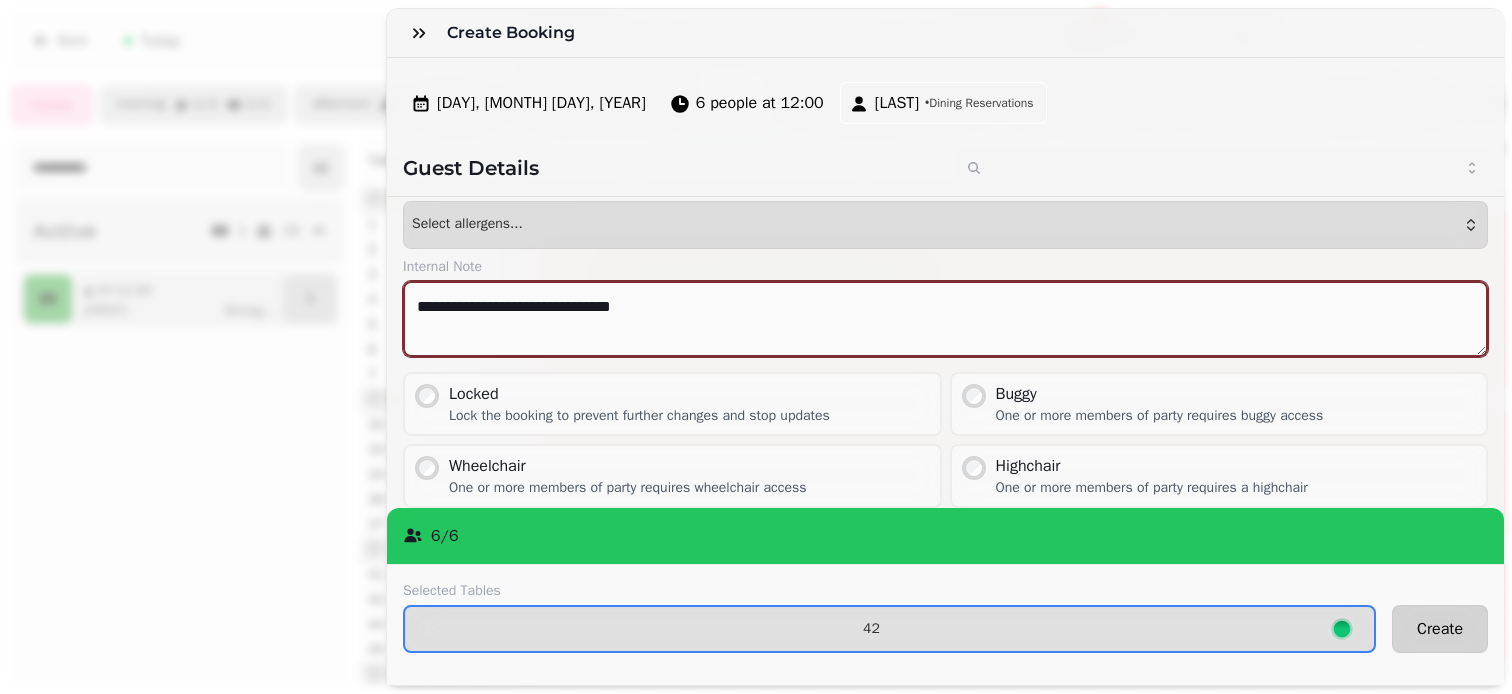 type on "**********" 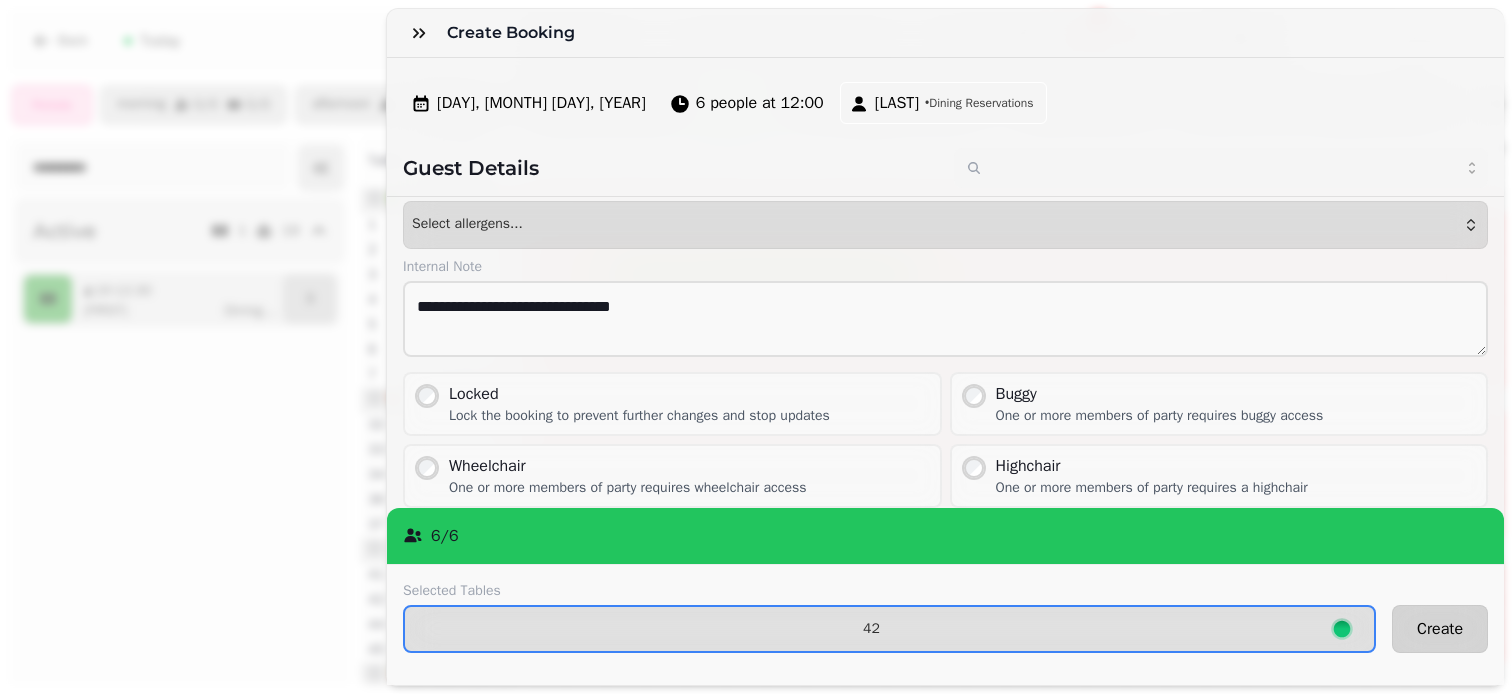 click on "Create" at bounding box center [1440, 629] 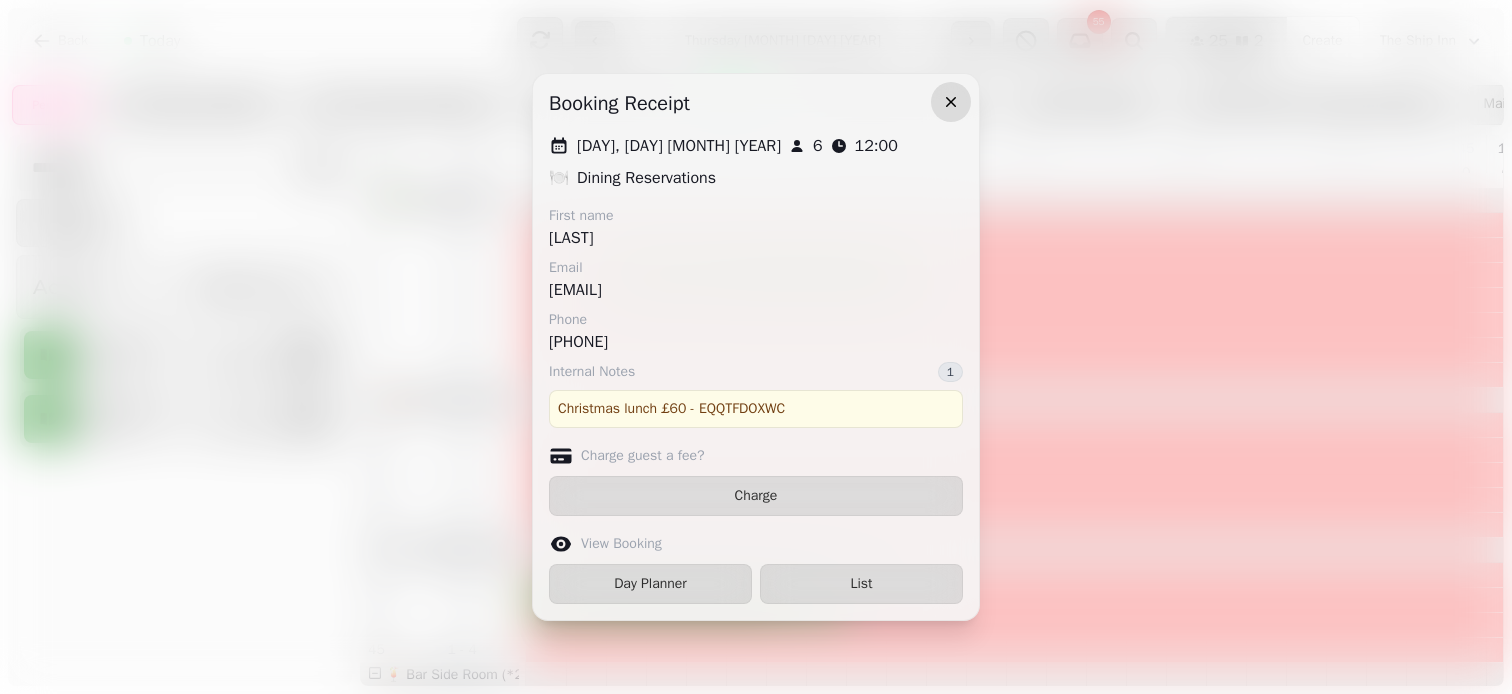 click 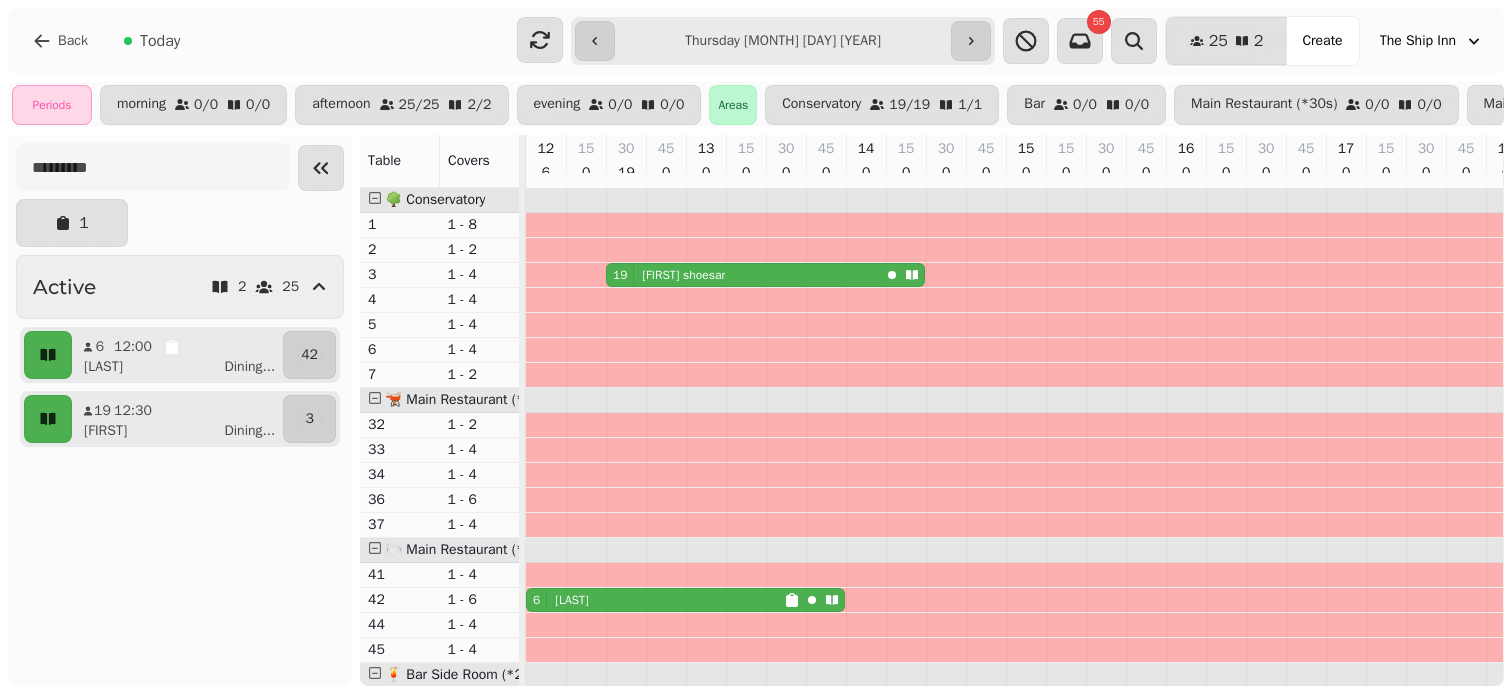 click on "[NUMBER] [FIRST] [LAST]" at bounding box center [743, 275] 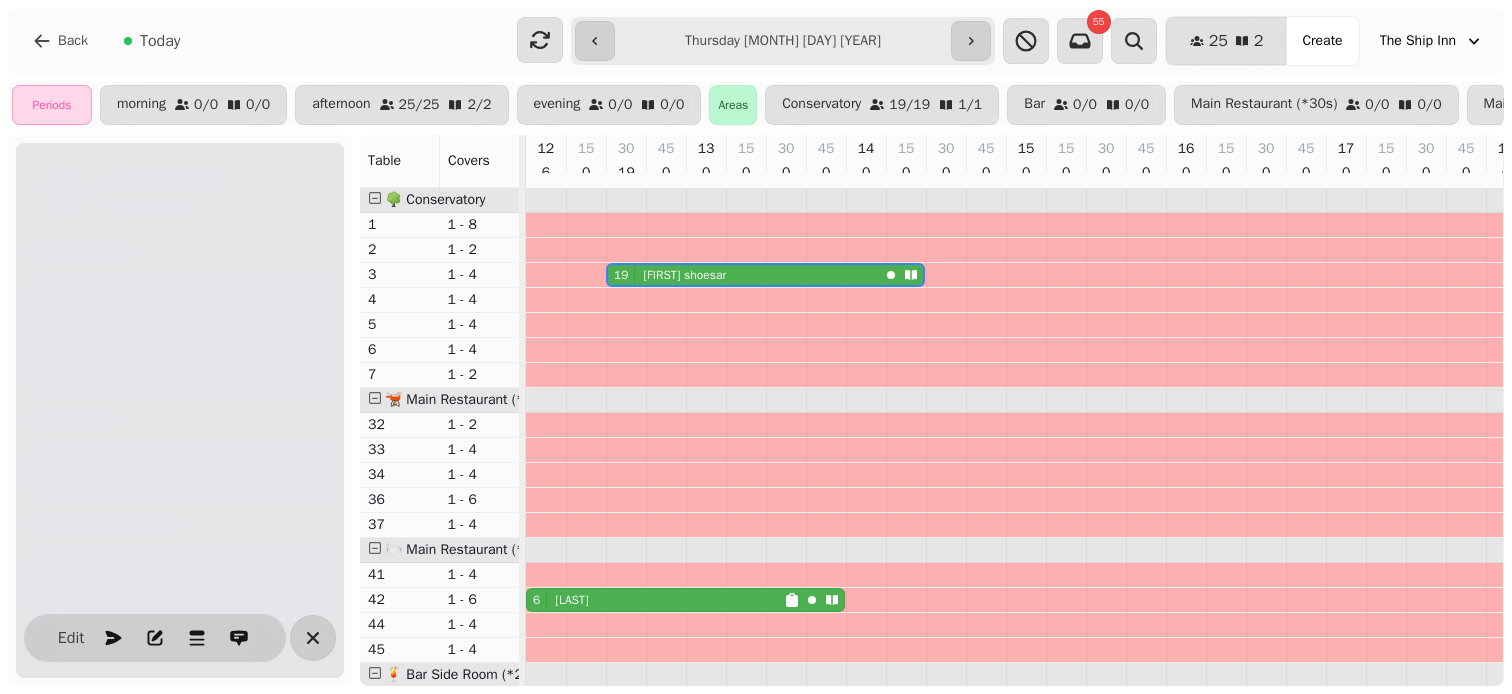scroll, scrollTop: 0, scrollLeft: 67, axis: horizontal 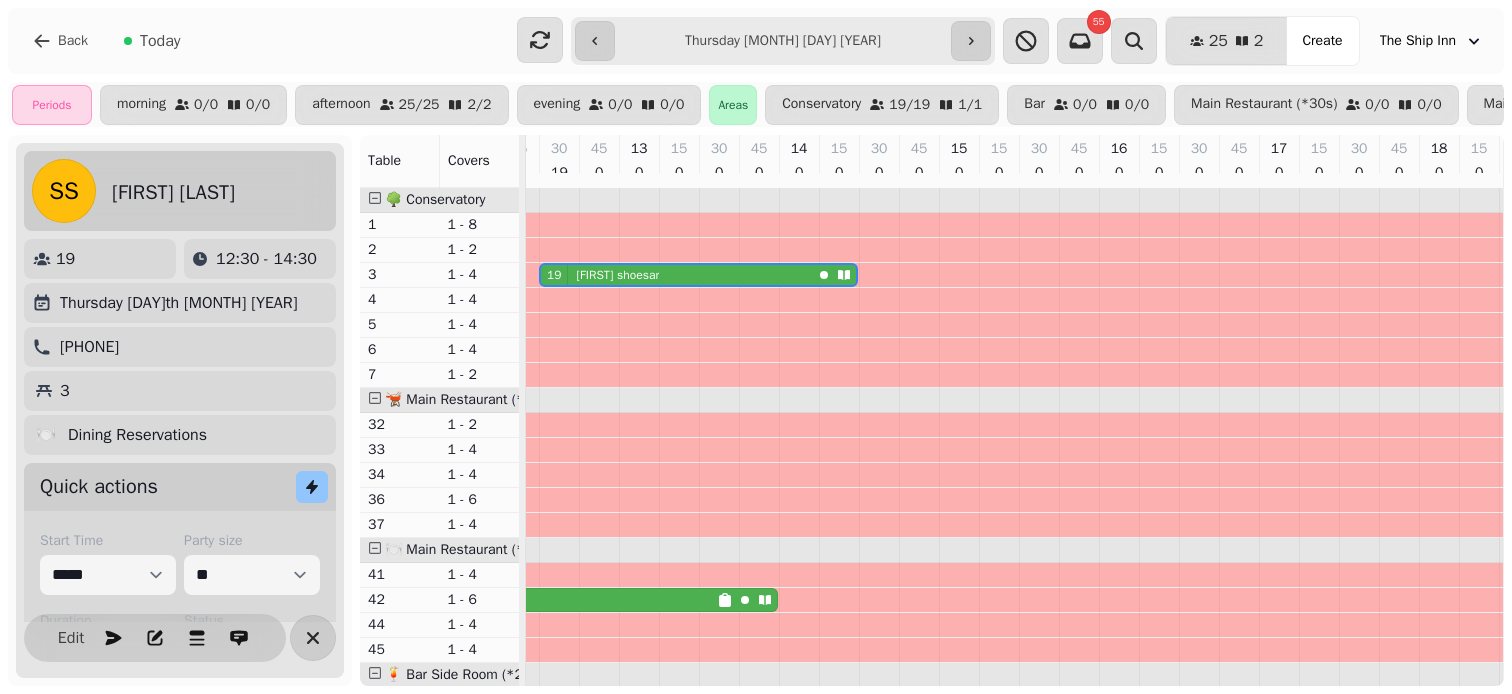 click on "Thursday [DAY]th [MONTH] [YEAR]" at bounding box center [180, 303] 